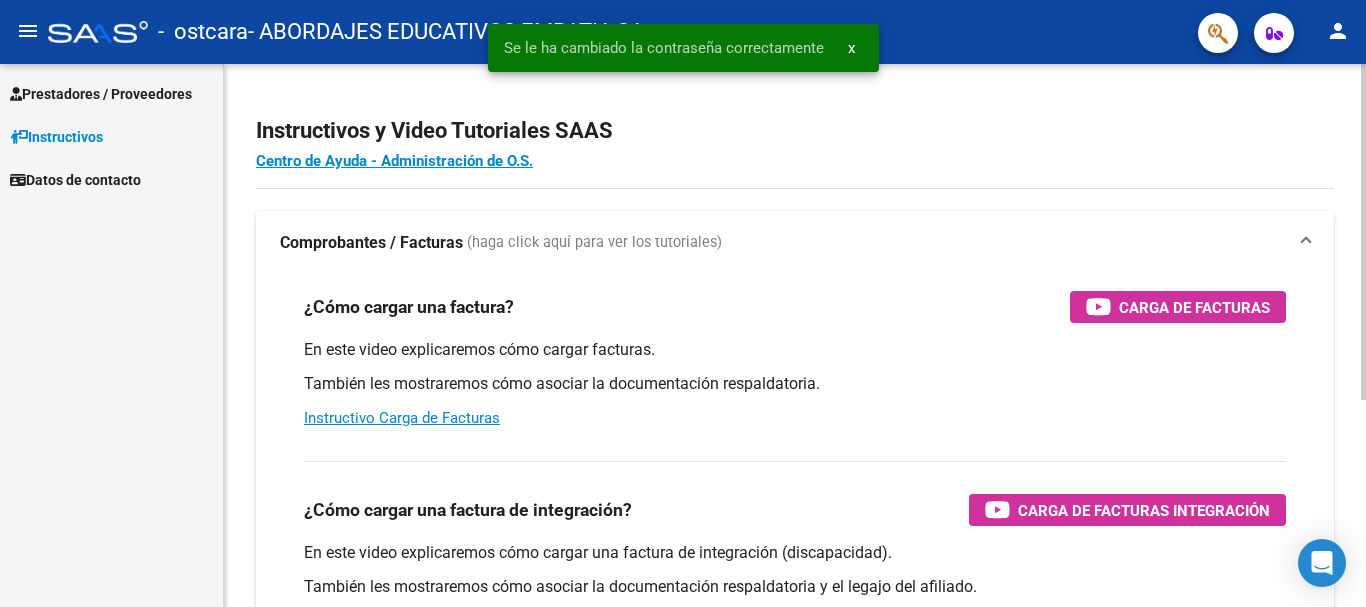scroll, scrollTop: 0, scrollLeft: 0, axis: both 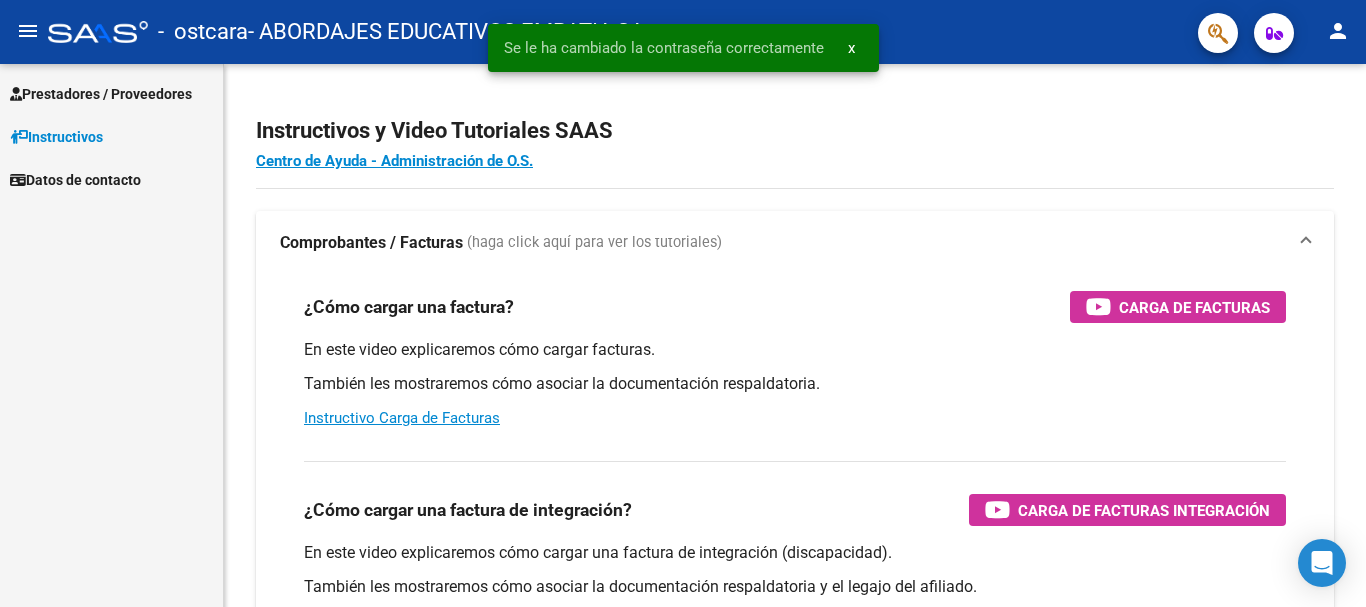 click on "Prestadores / Proveedores" at bounding box center [101, 94] 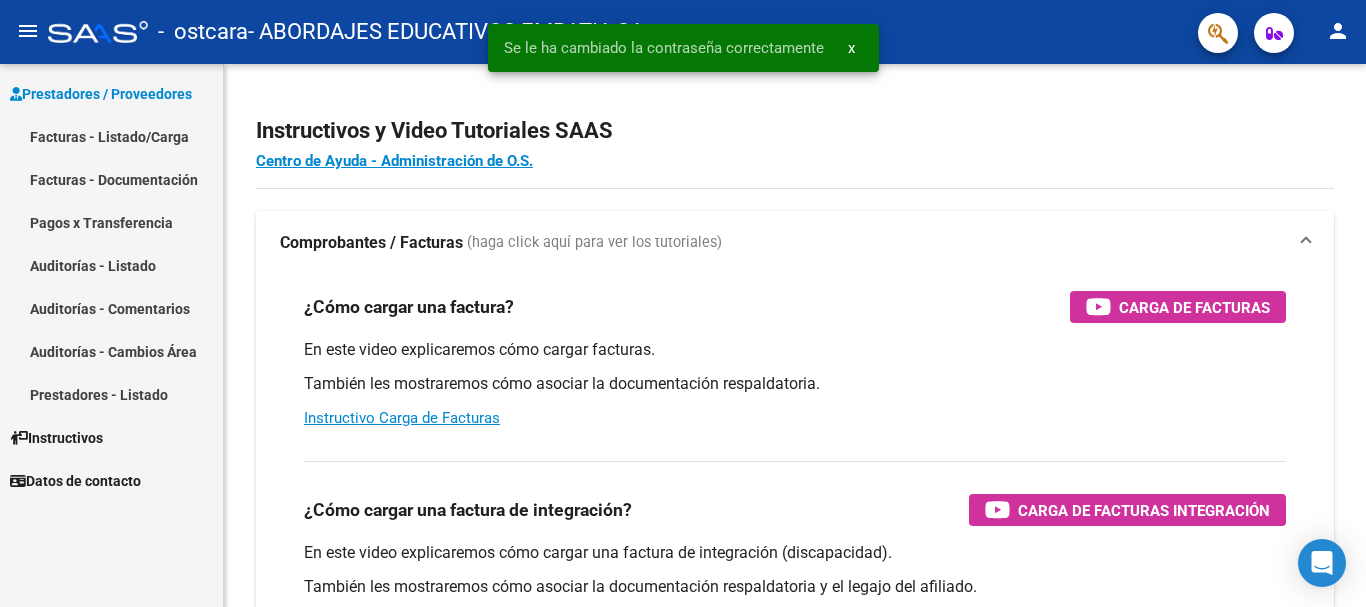 click on "Facturas - Listado/Carga" at bounding box center (111, 136) 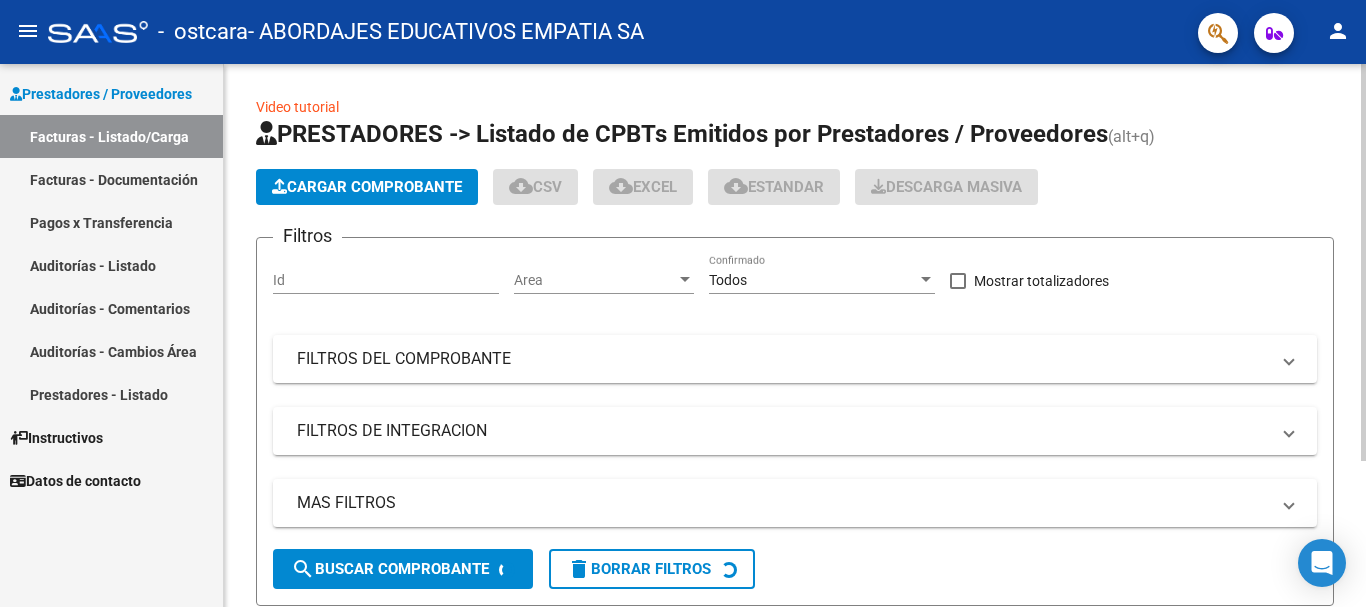 click on "Cargar Comprobante" 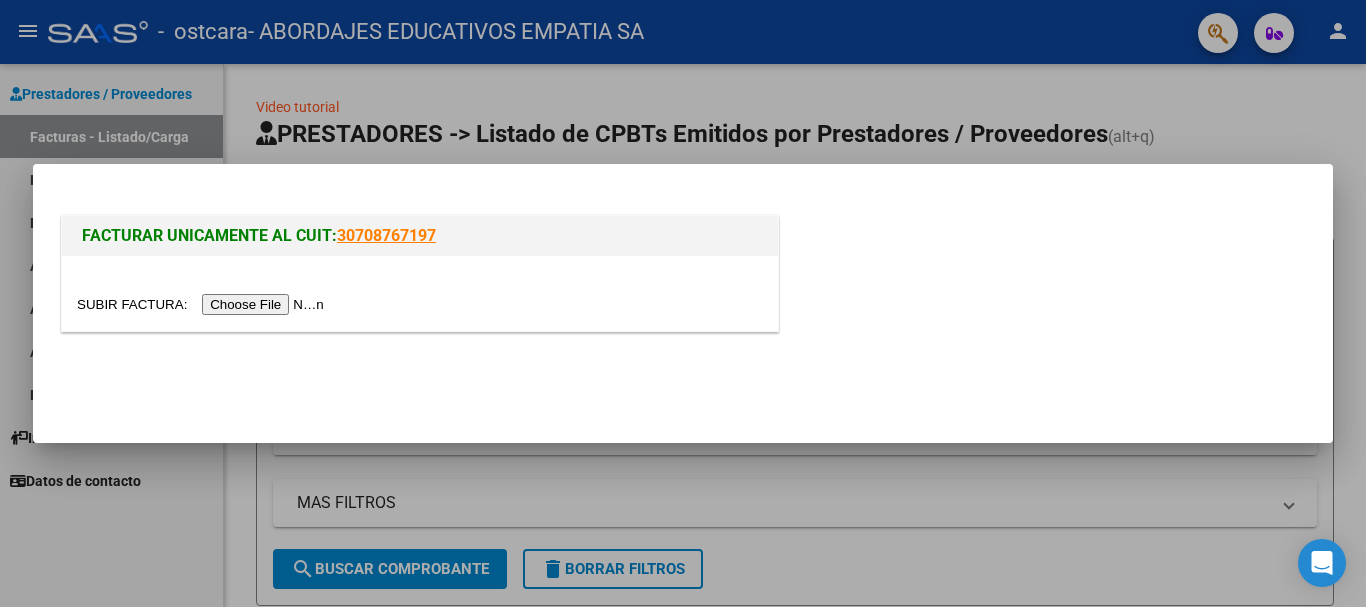 click at bounding box center [203, 304] 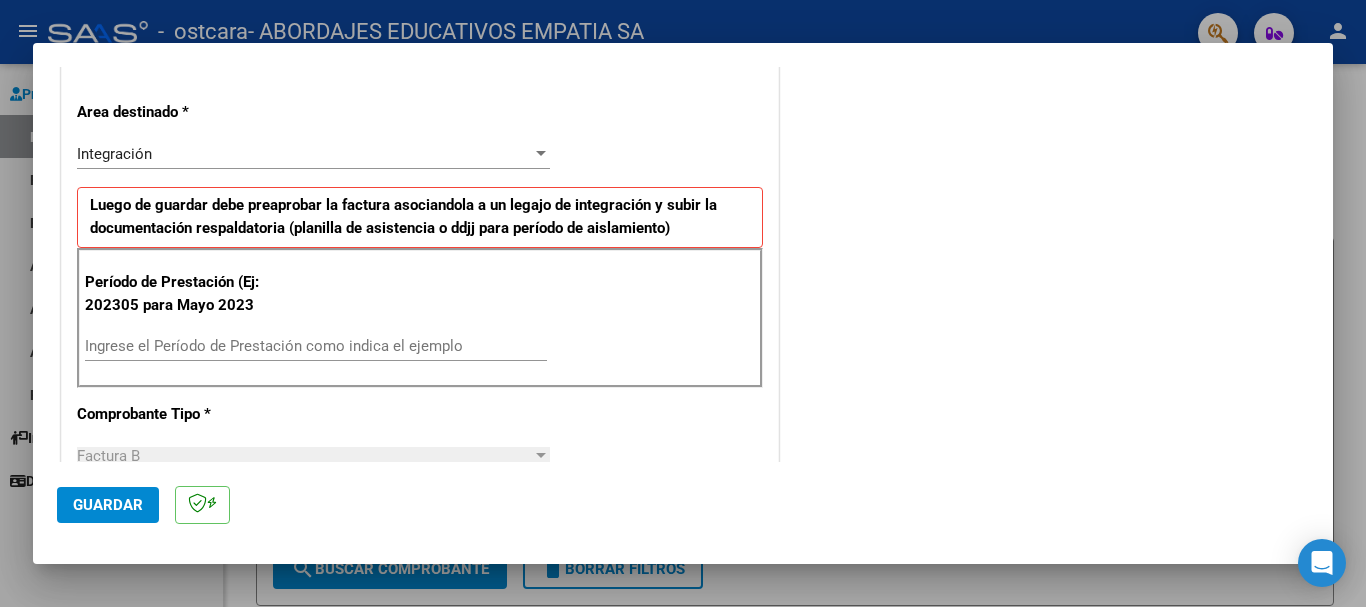 scroll, scrollTop: 533, scrollLeft: 0, axis: vertical 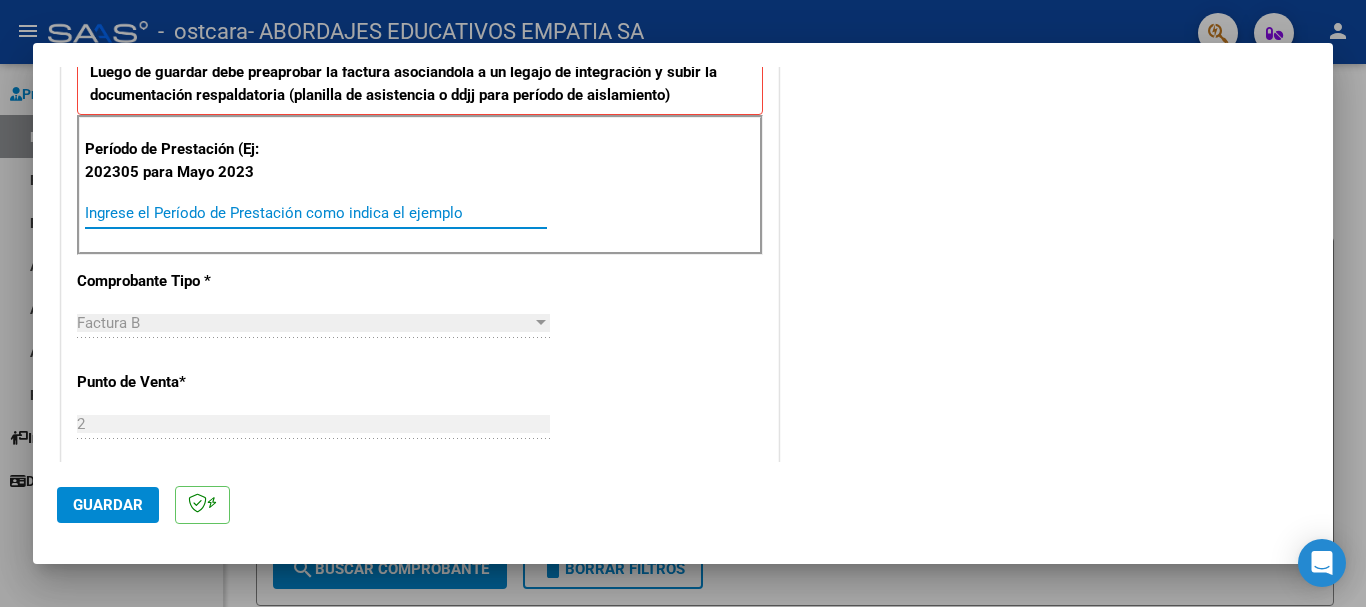 click on "Ingrese el Período de Prestación como indica el ejemplo" at bounding box center [316, 213] 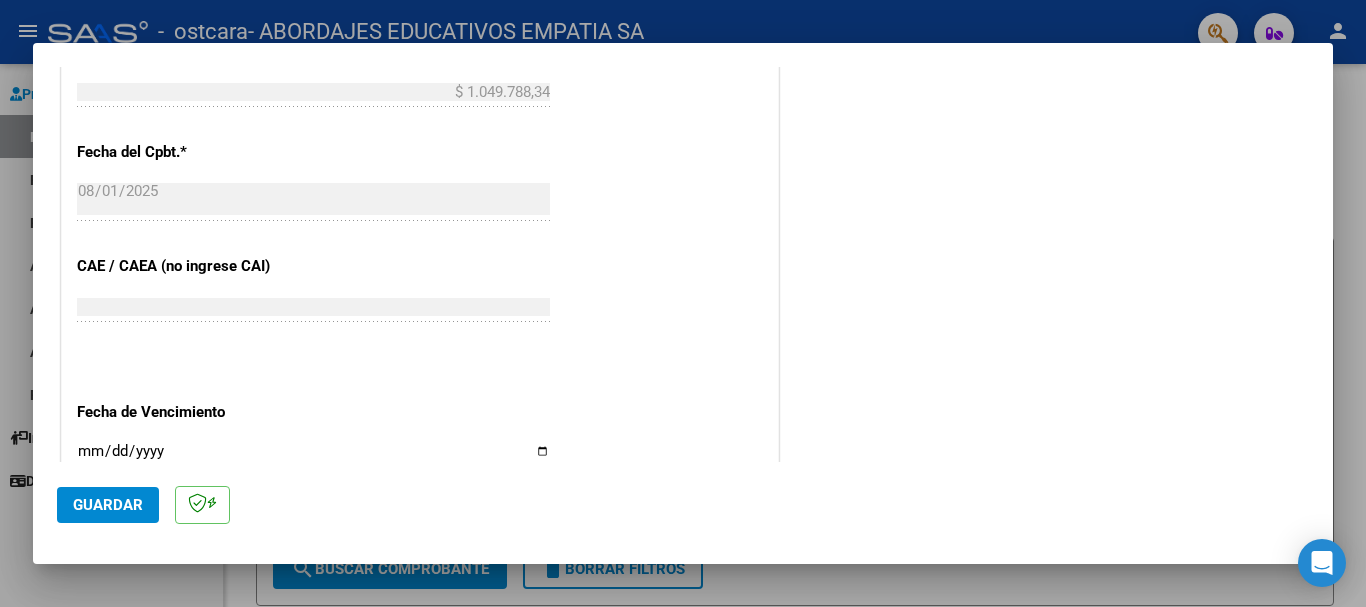 scroll, scrollTop: 1200, scrollLeft: 0, axis: vertical 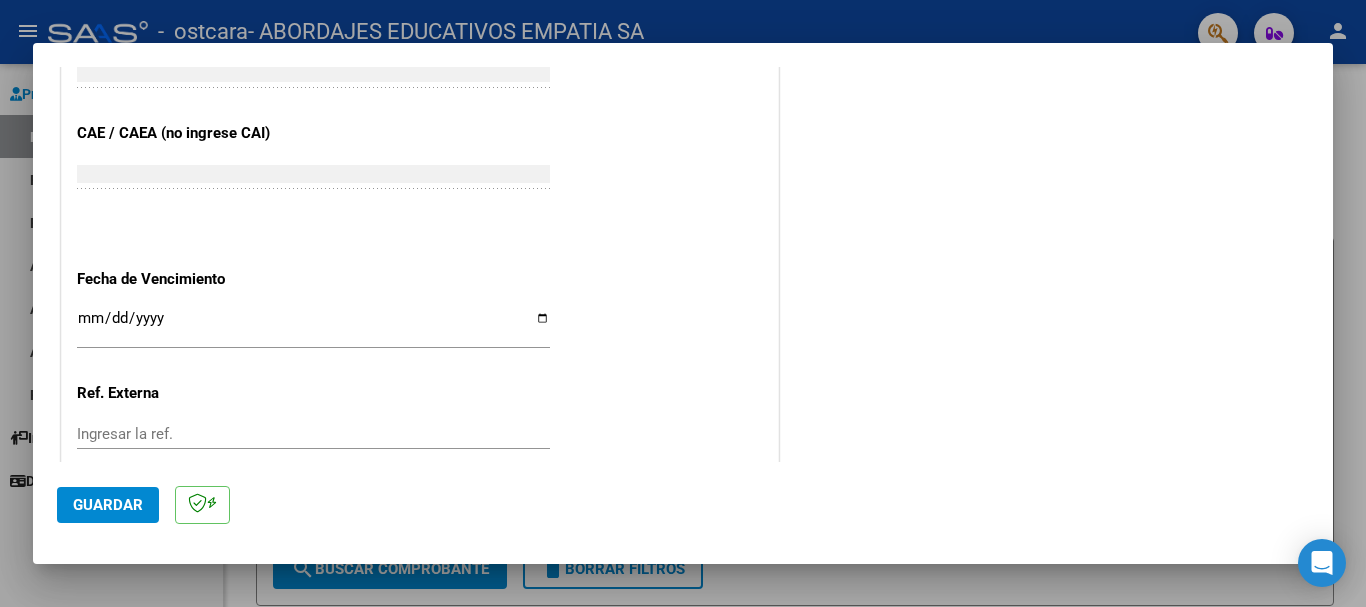 type on "202507" 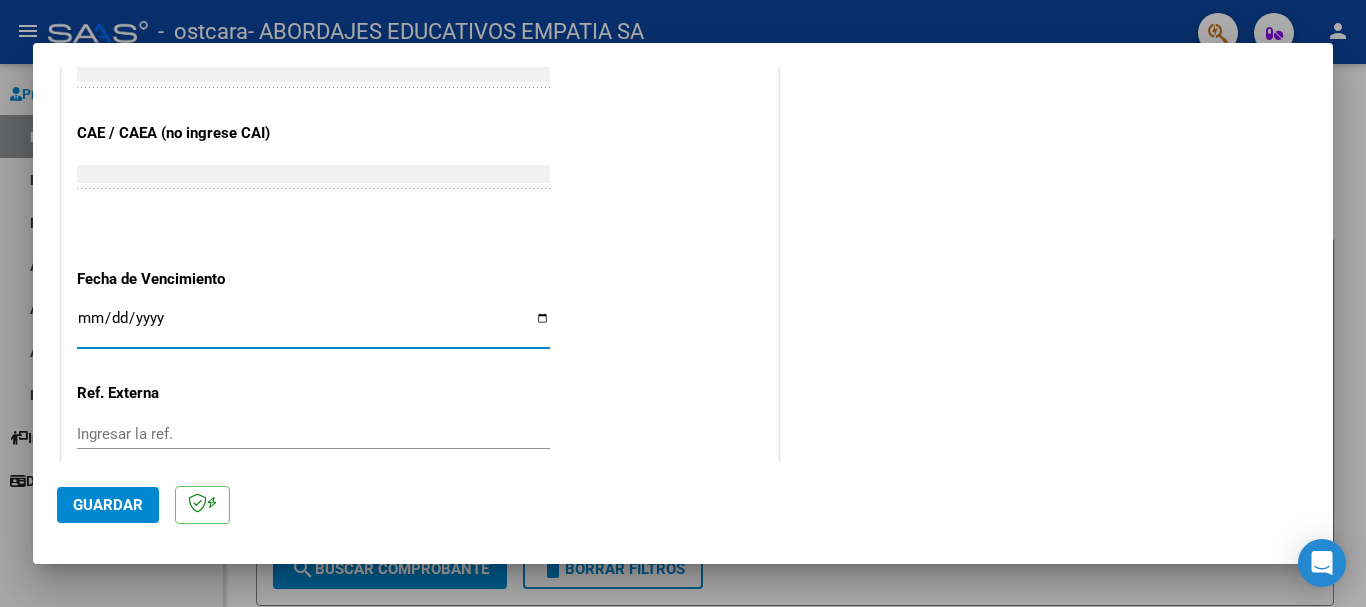 click on "Ingresar la fecha" at bounding box center [313, 326] 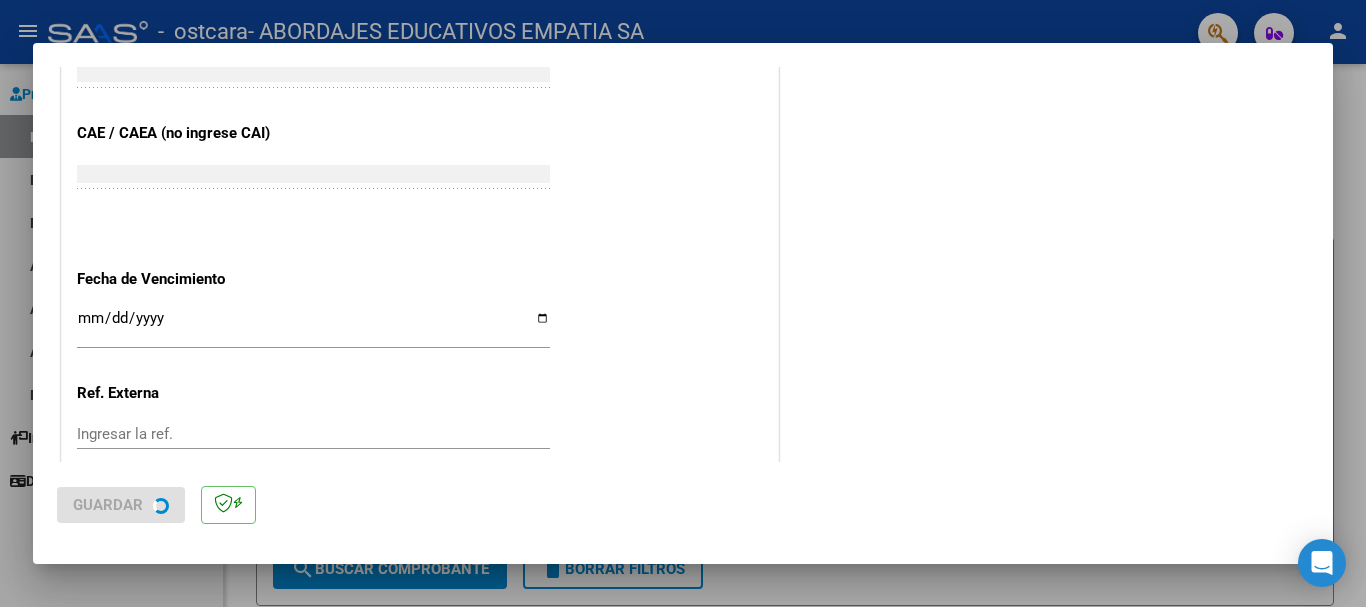 scroll, scrollTop: 0, scrollLeft: 0, axis: both 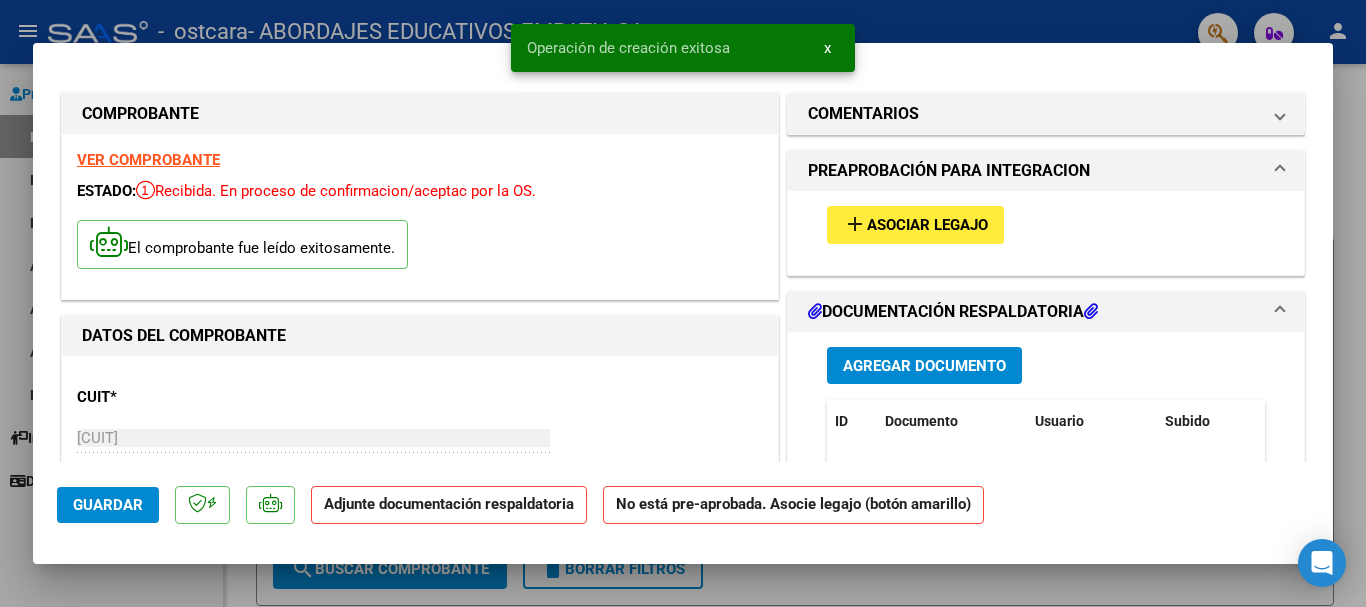 click on "add Asociar Legajo" at bounding box center (1046, 224) 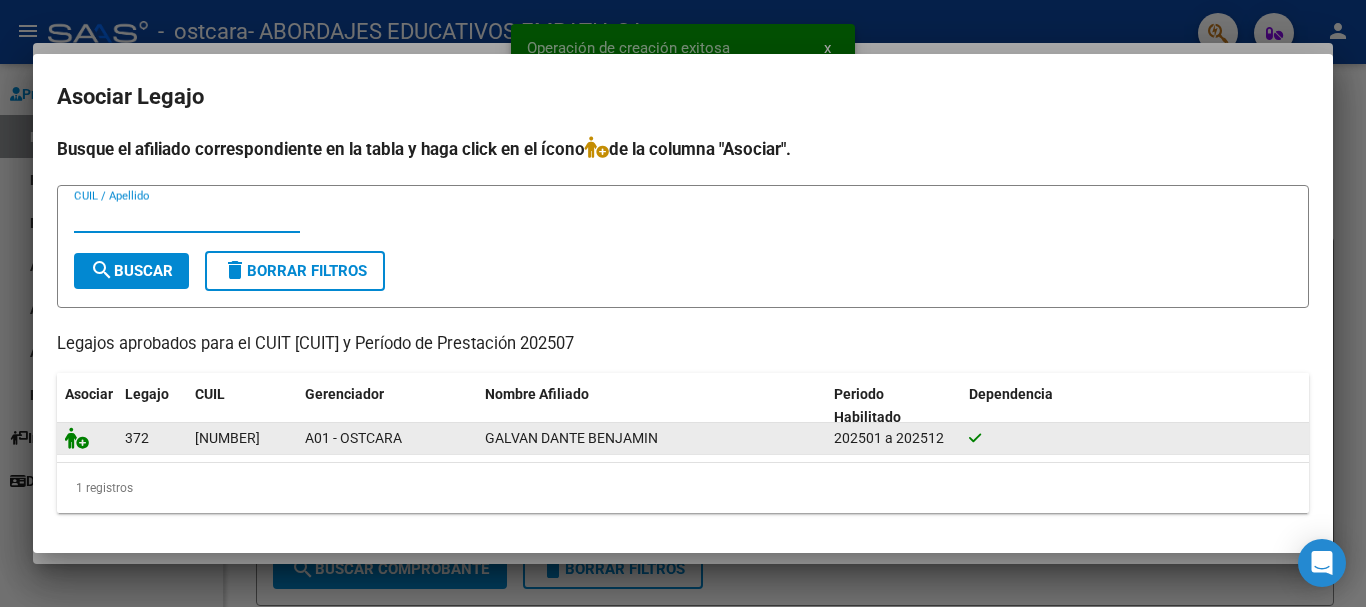 click 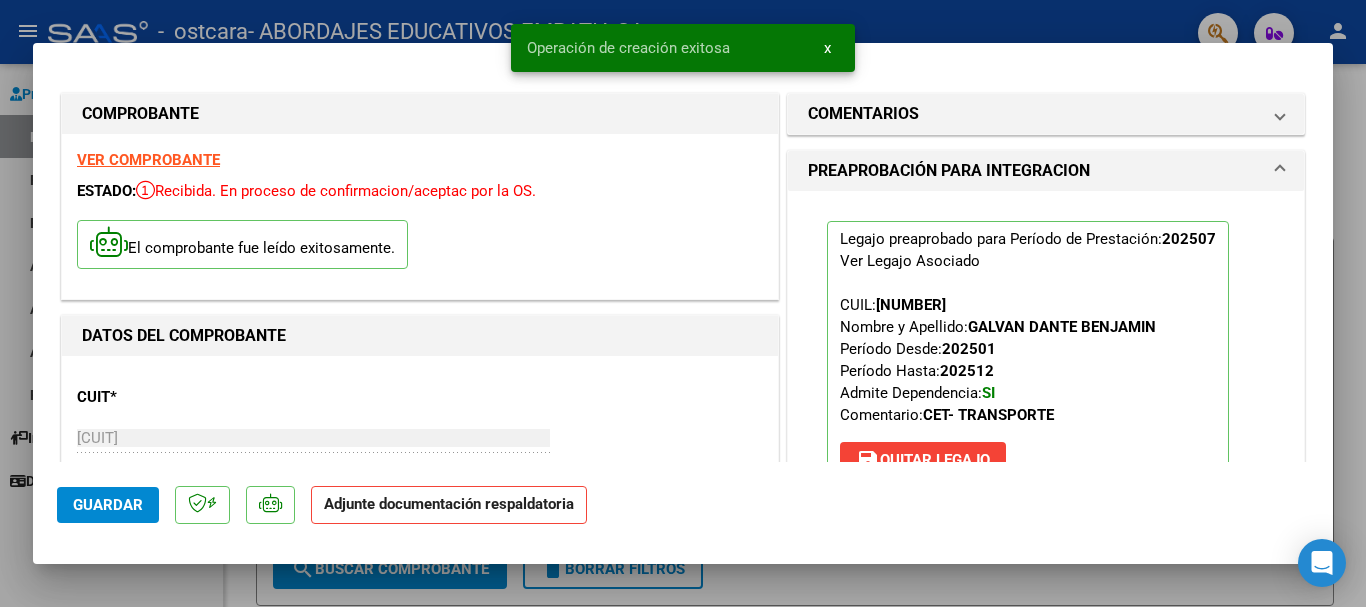 scroll, scrollTop: 333, scrollLeft: 0, axis: vertical 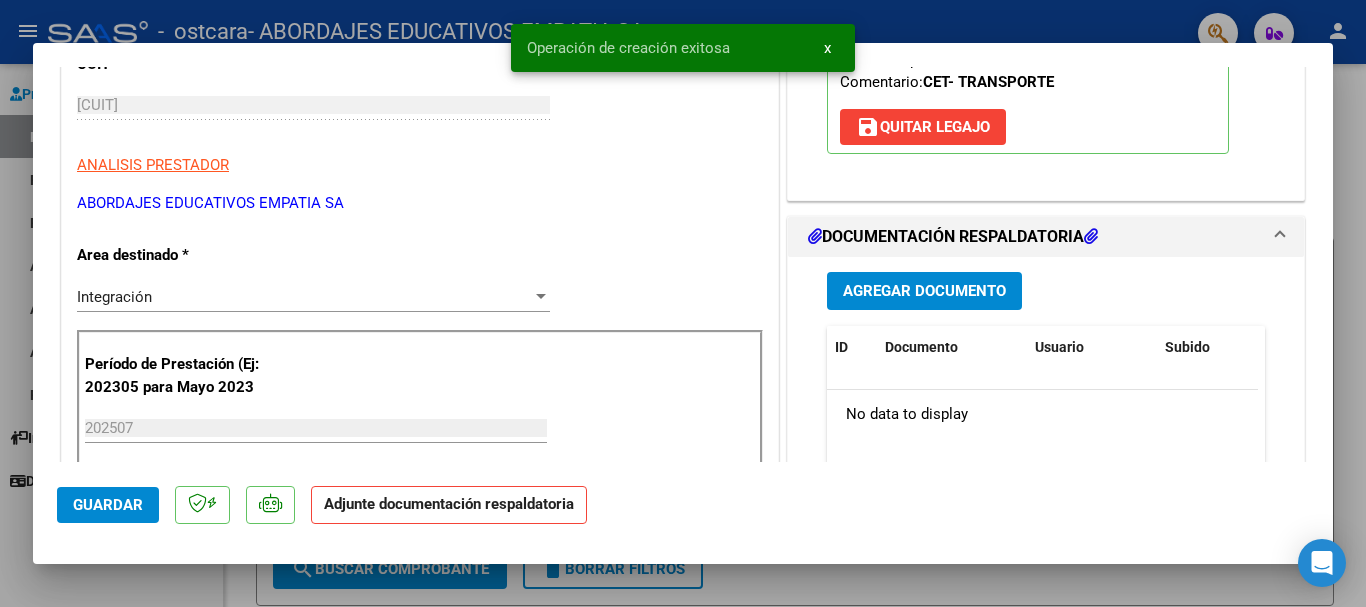 click on "Agregar Documento" at bounding box center [924, 292] 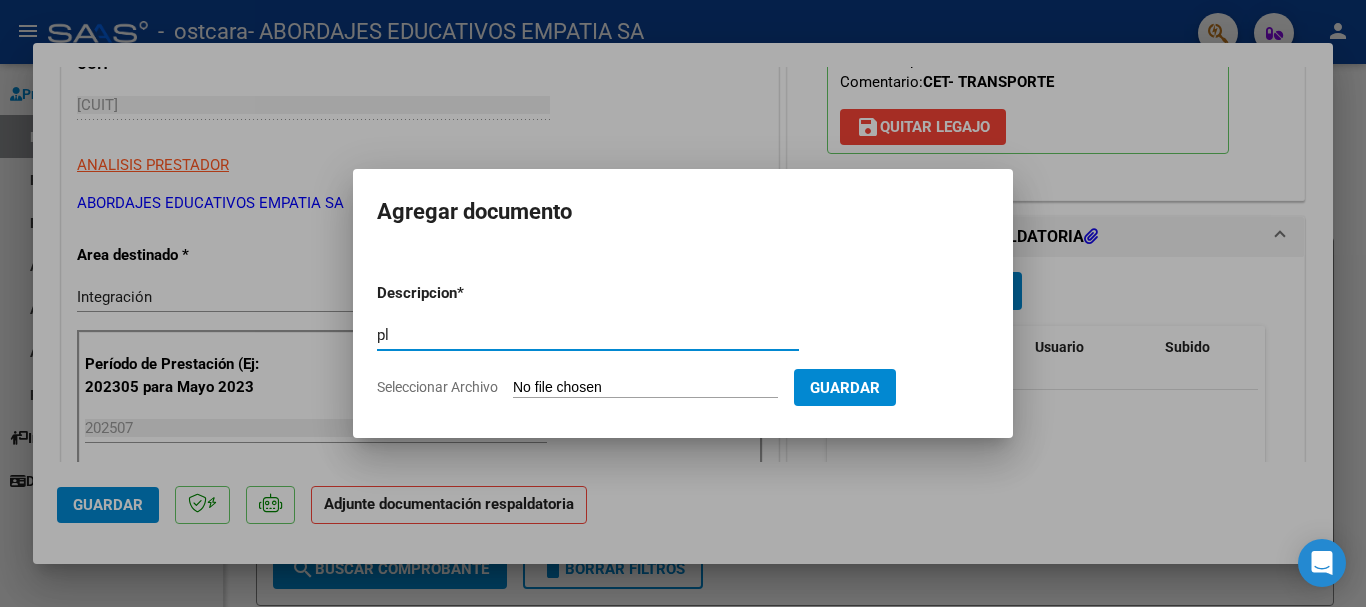 type on "p" 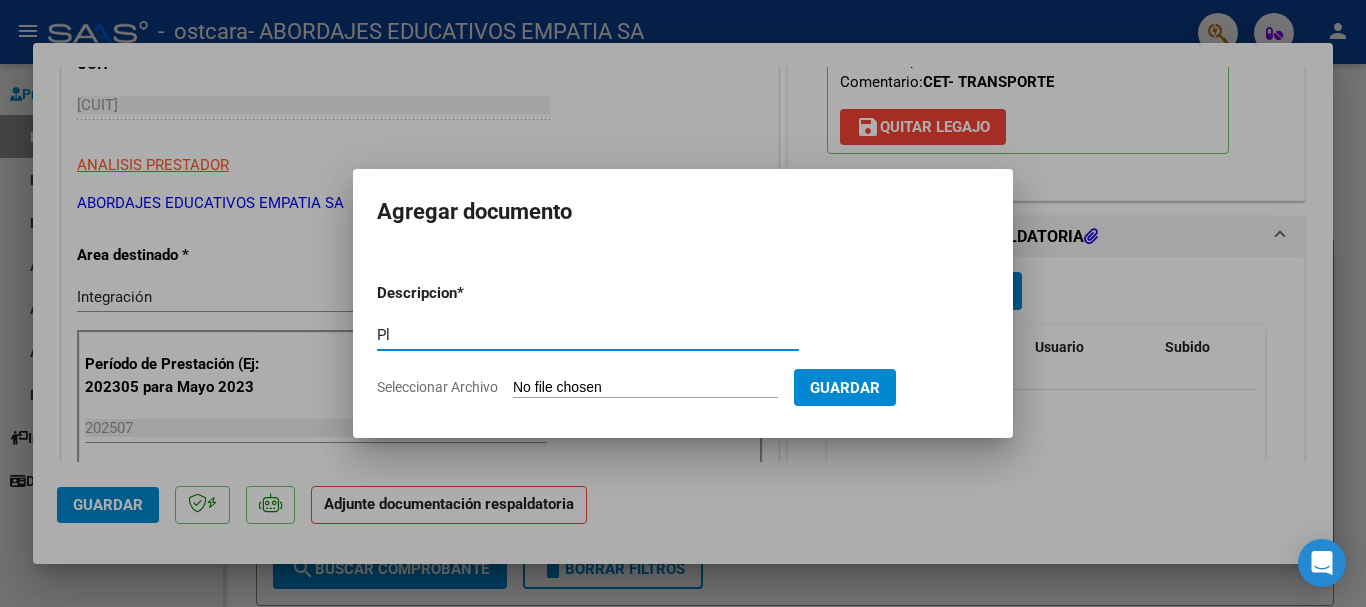 type on "P" 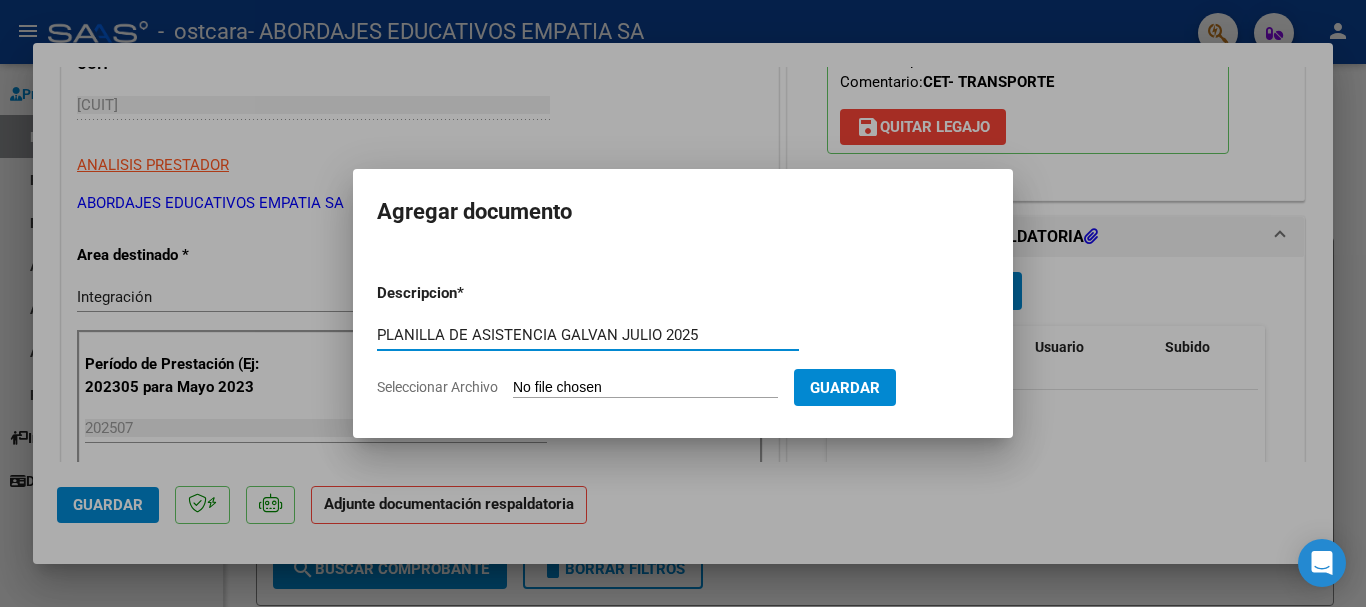 type on "PLANILLA DE ASISTENCIA GALVAN JULIO 2025" 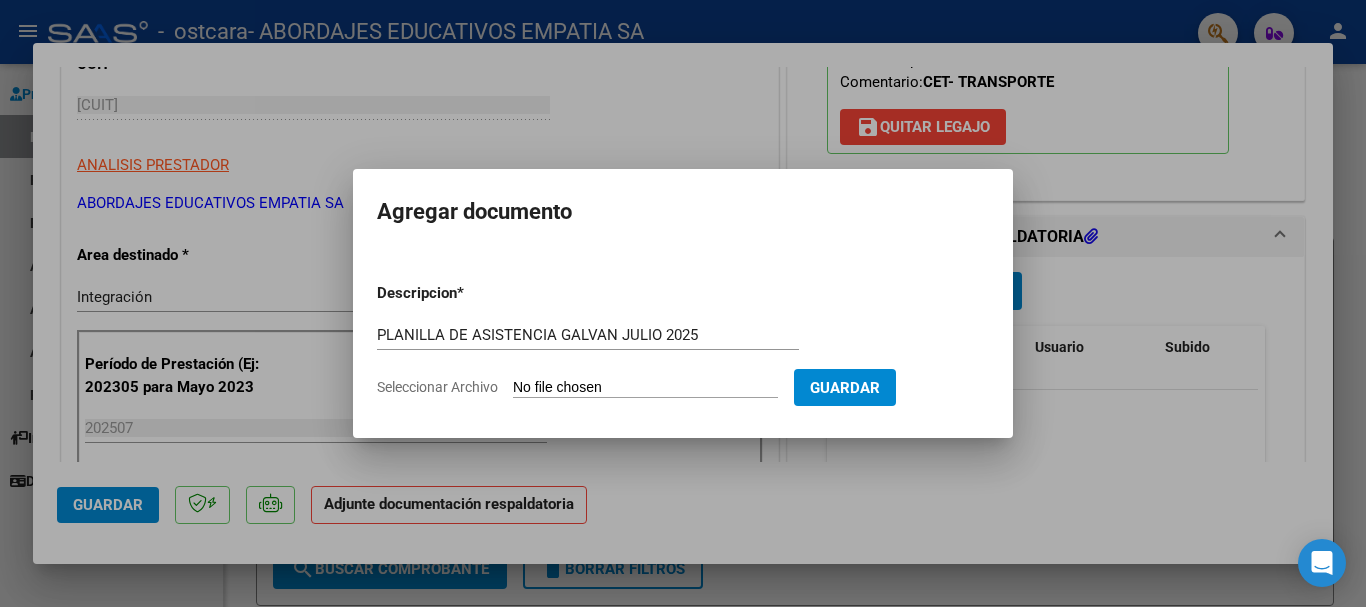 type on "C:\fakepath\PLANILLA DE ASISTENCIA_[CUIT]_[NUMBER]_[NUMBER].pdf" 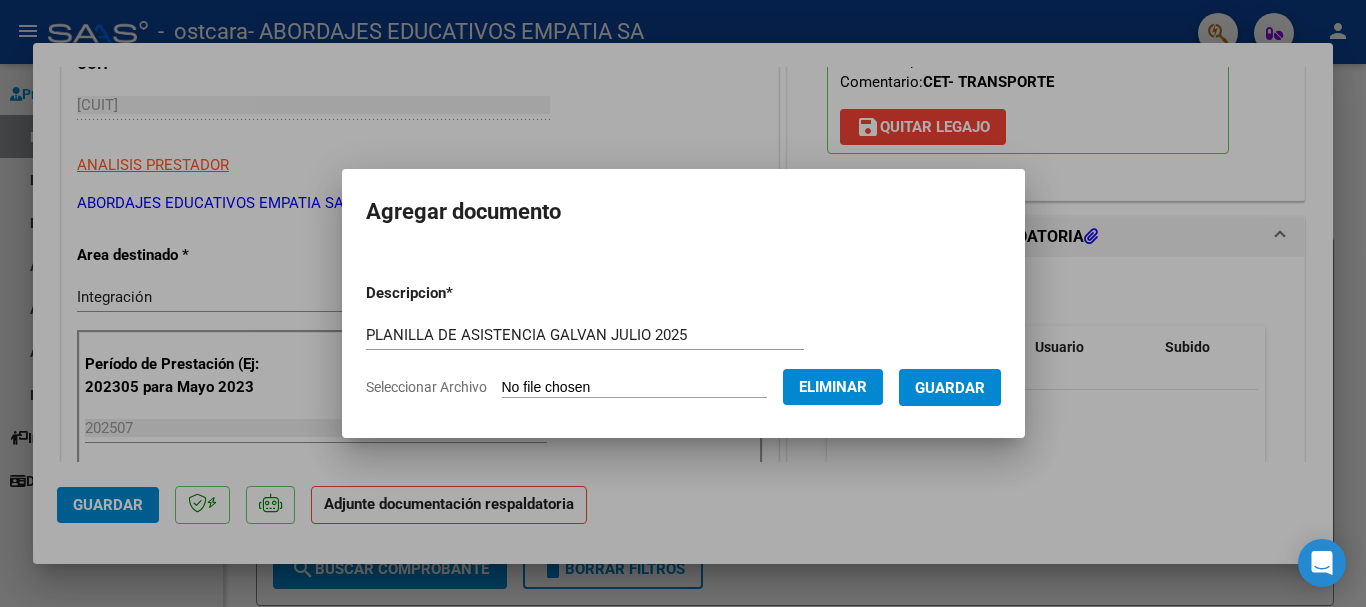 click on "Guardar" at bounding box center [950, 387] 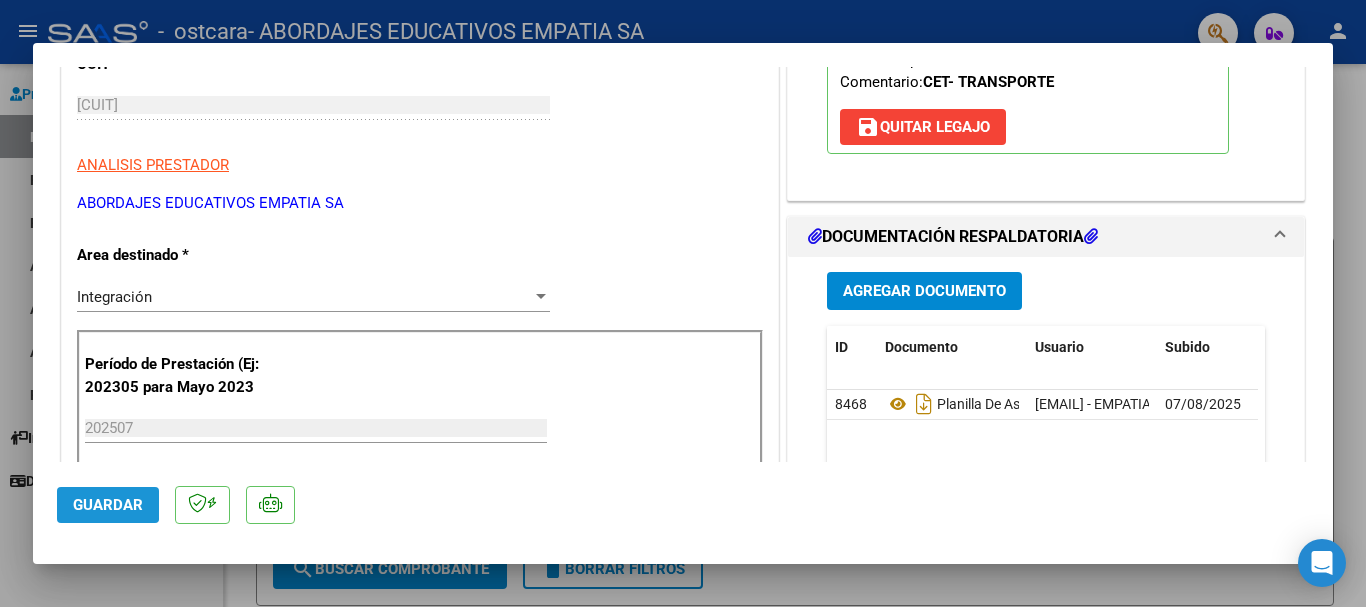 click on "Guardar" 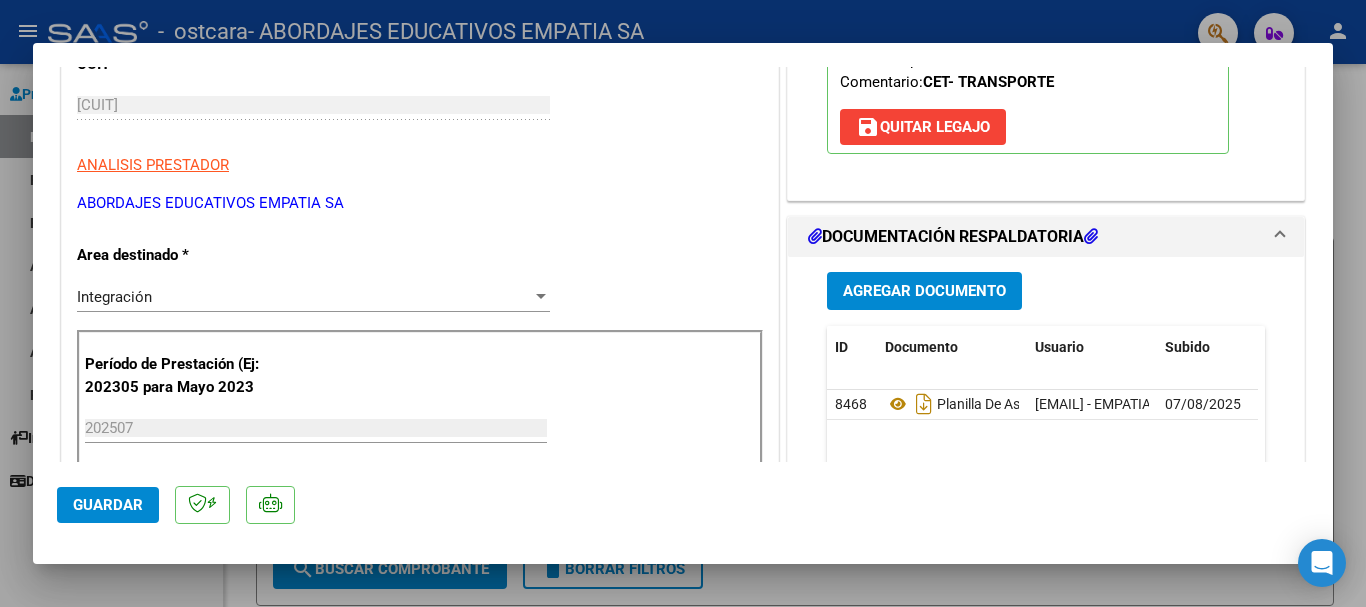 click at bounding box center [683, 303] 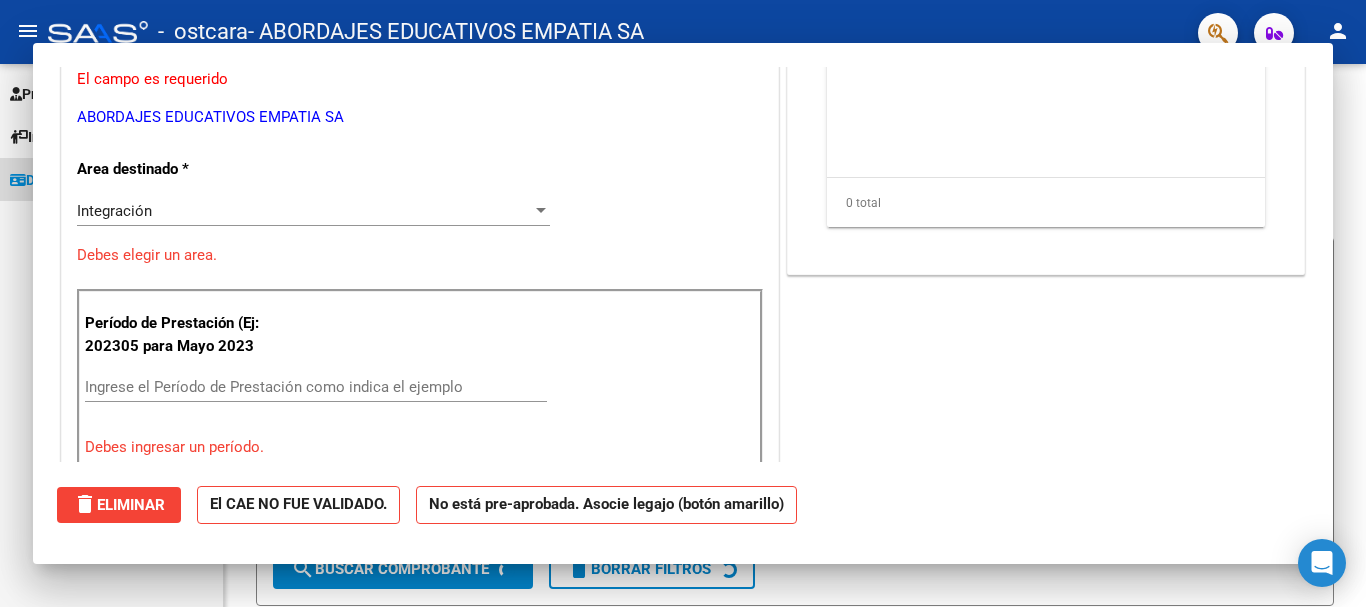 scroll, scrollTop: 0, scrollLeft: 0, axis: both 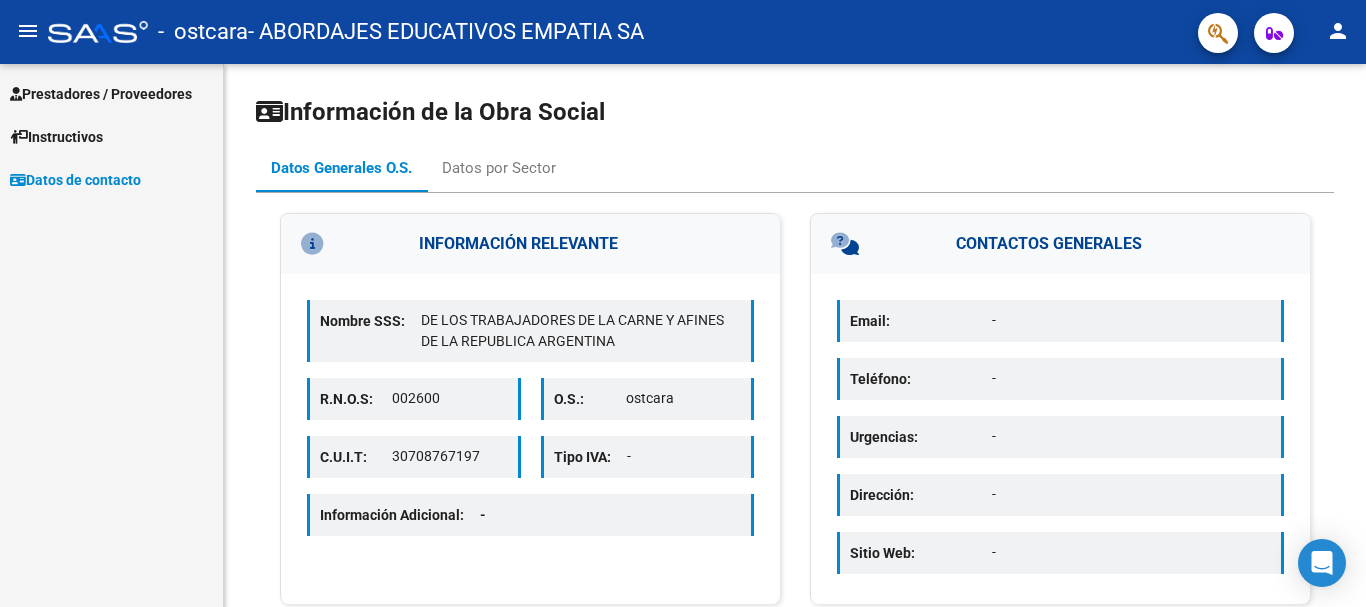 click on "Prestadores / Proveedores" at bounding box center (101, 94) 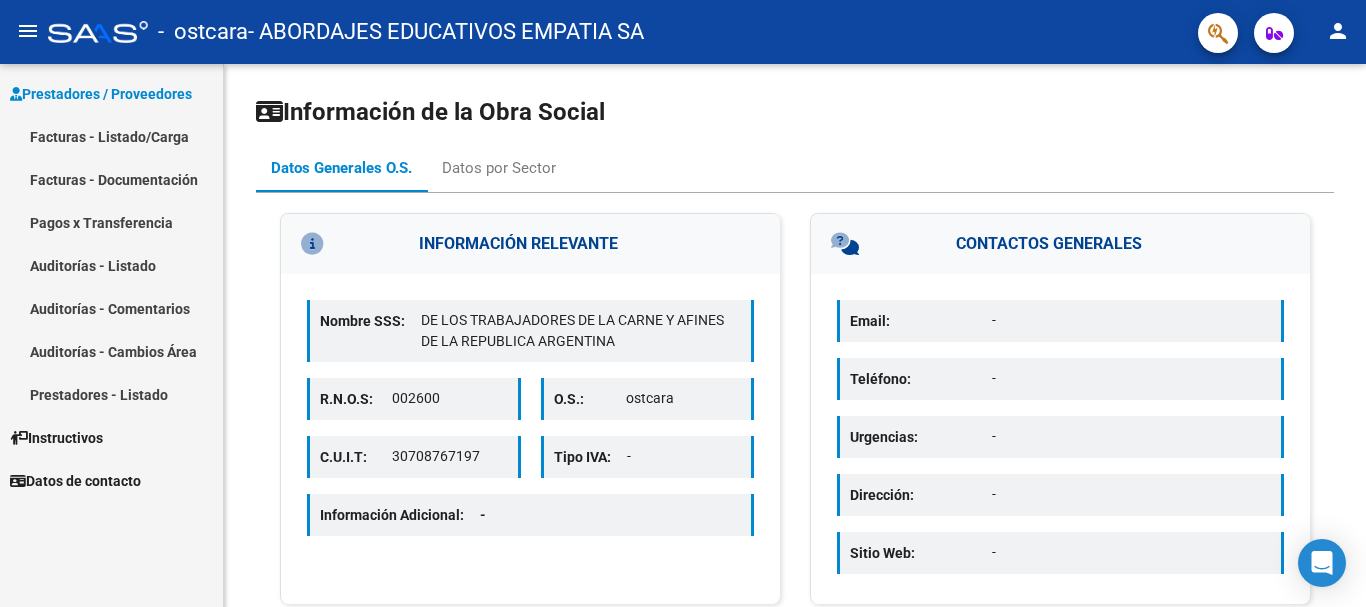 click on "Facturas - Listado/Carga" at bounding box center (111, 136) 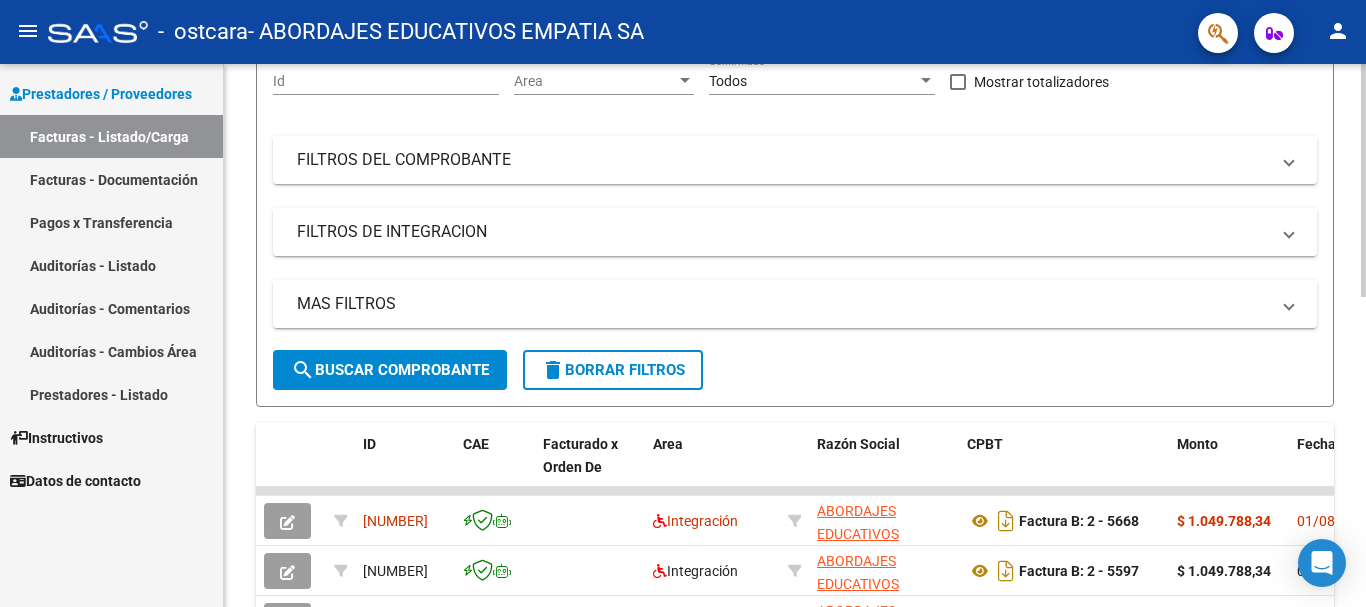 scroll, scrollTop: 399, scrollLeft: 0, axis: vertical 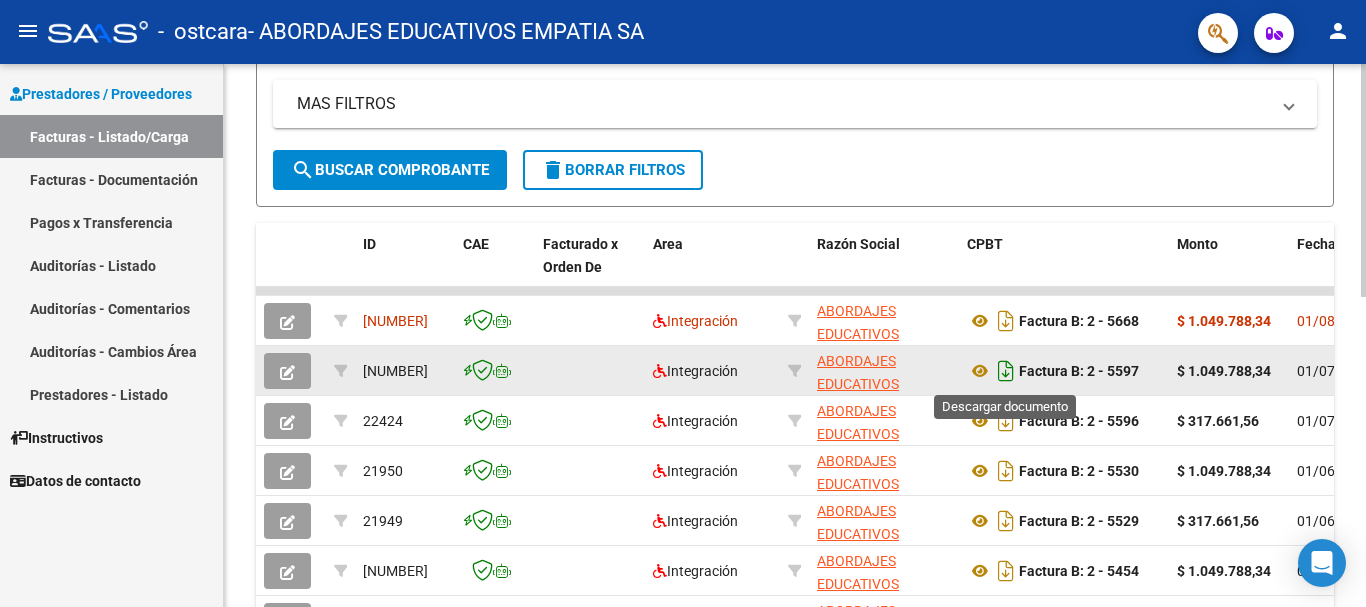 click 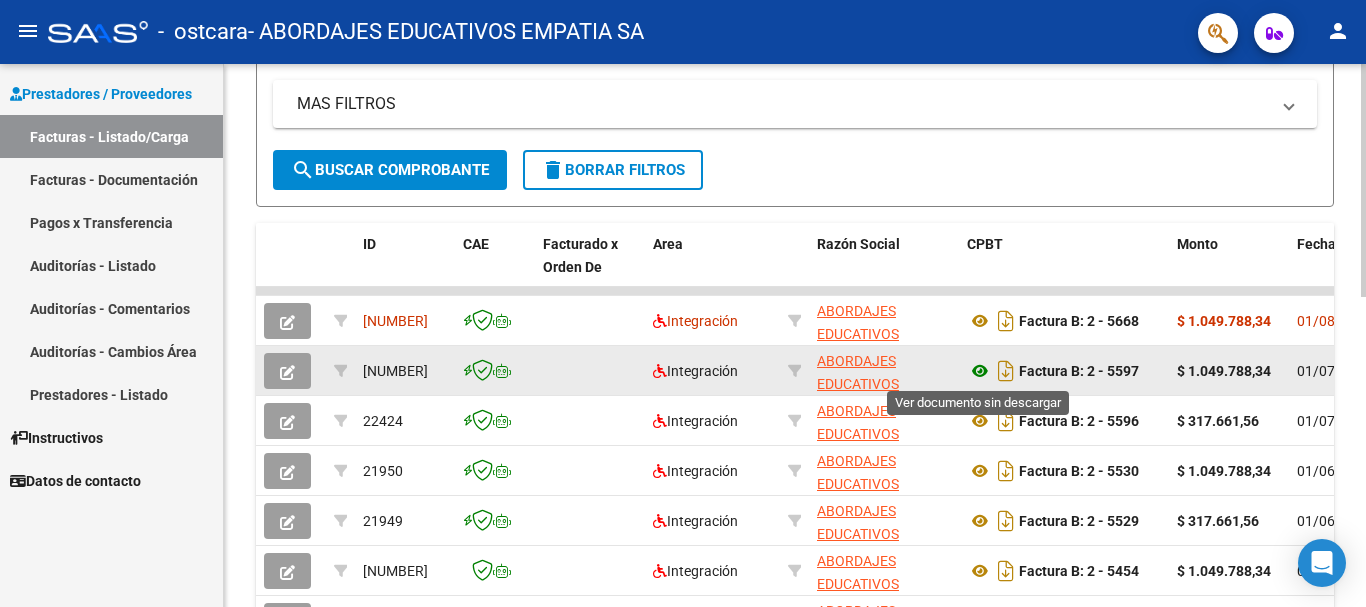 click 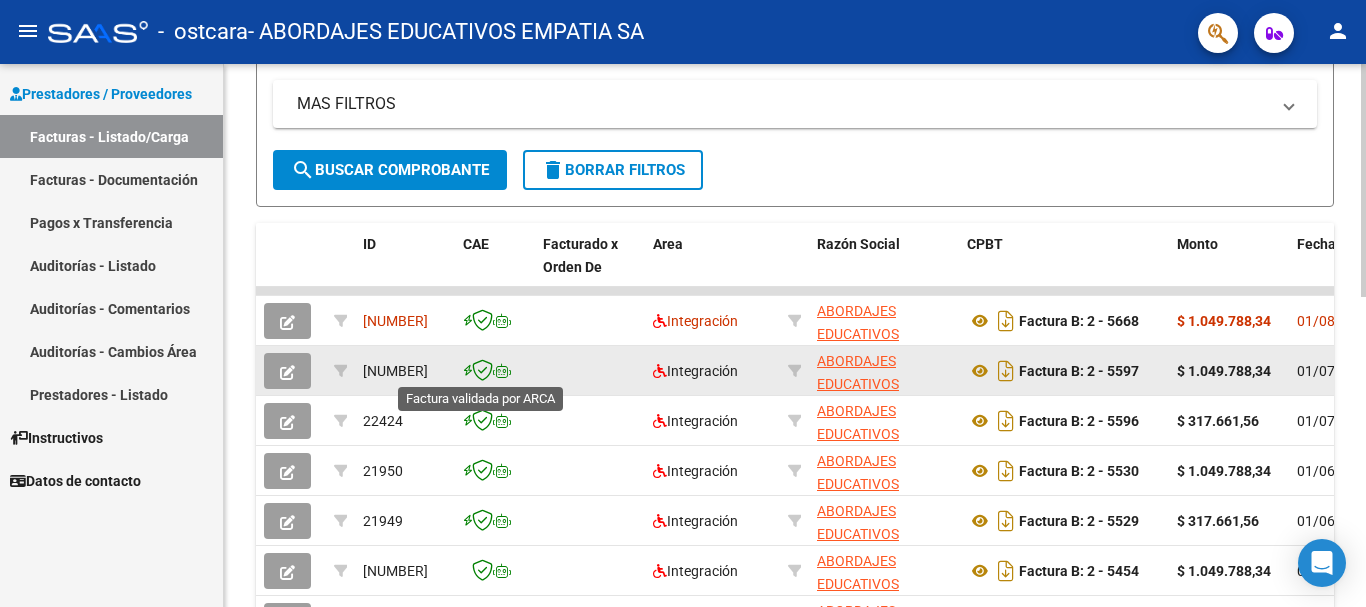 click 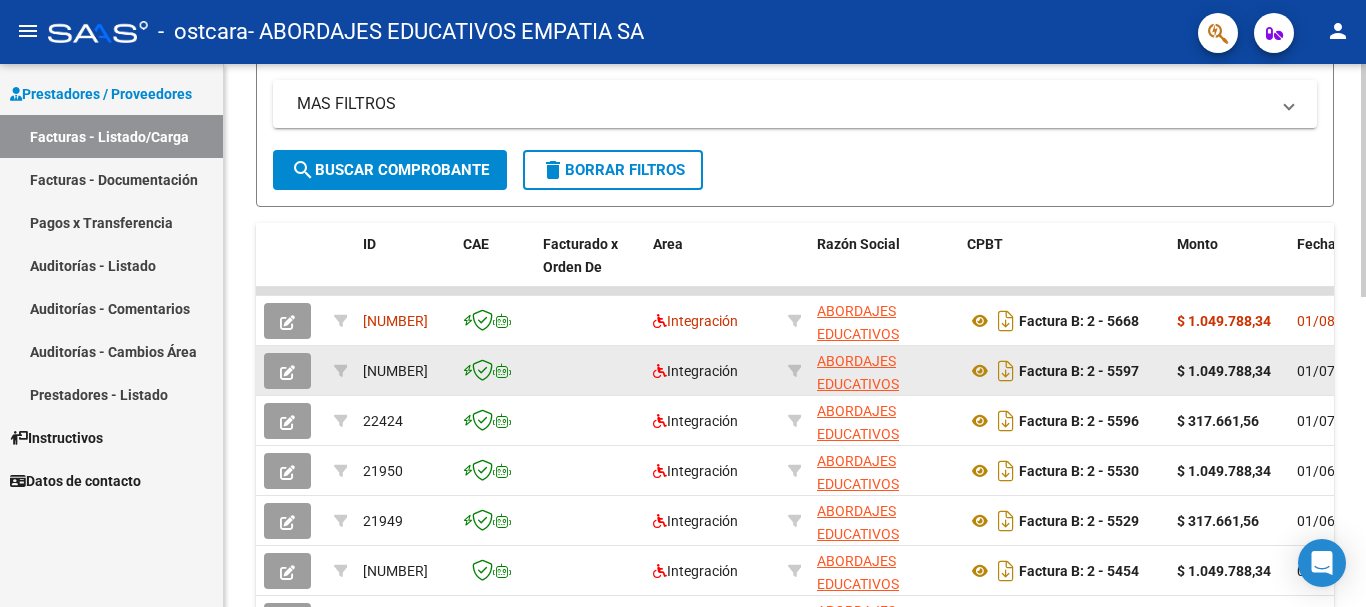 click 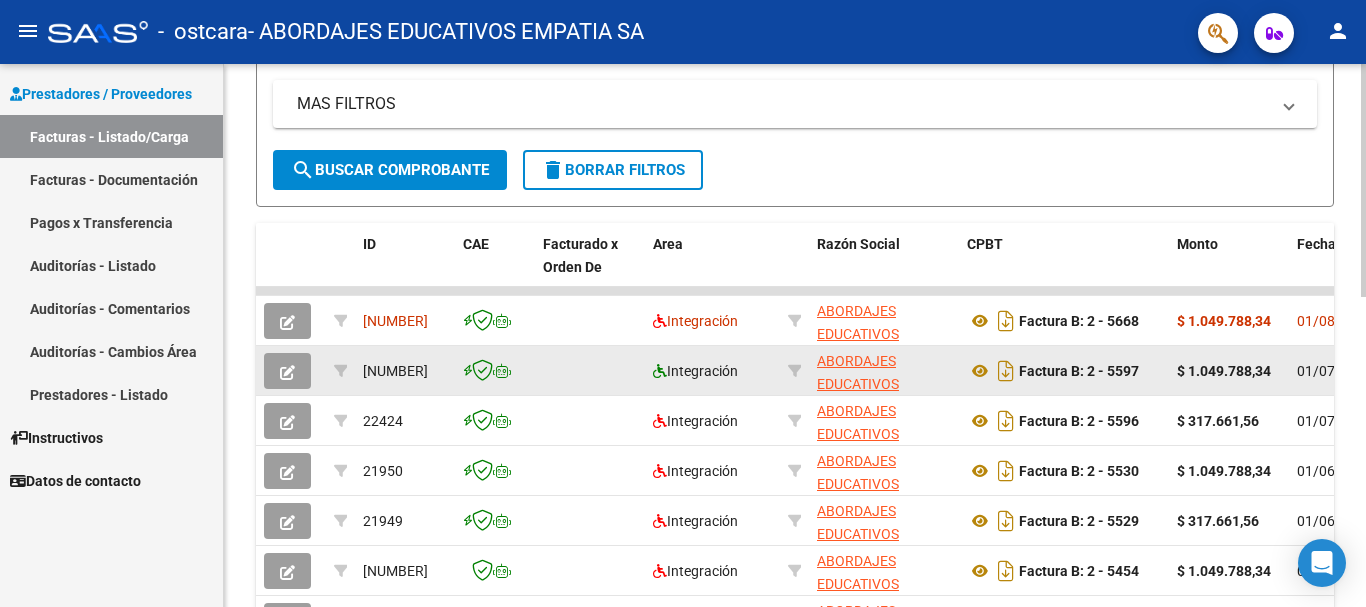 click 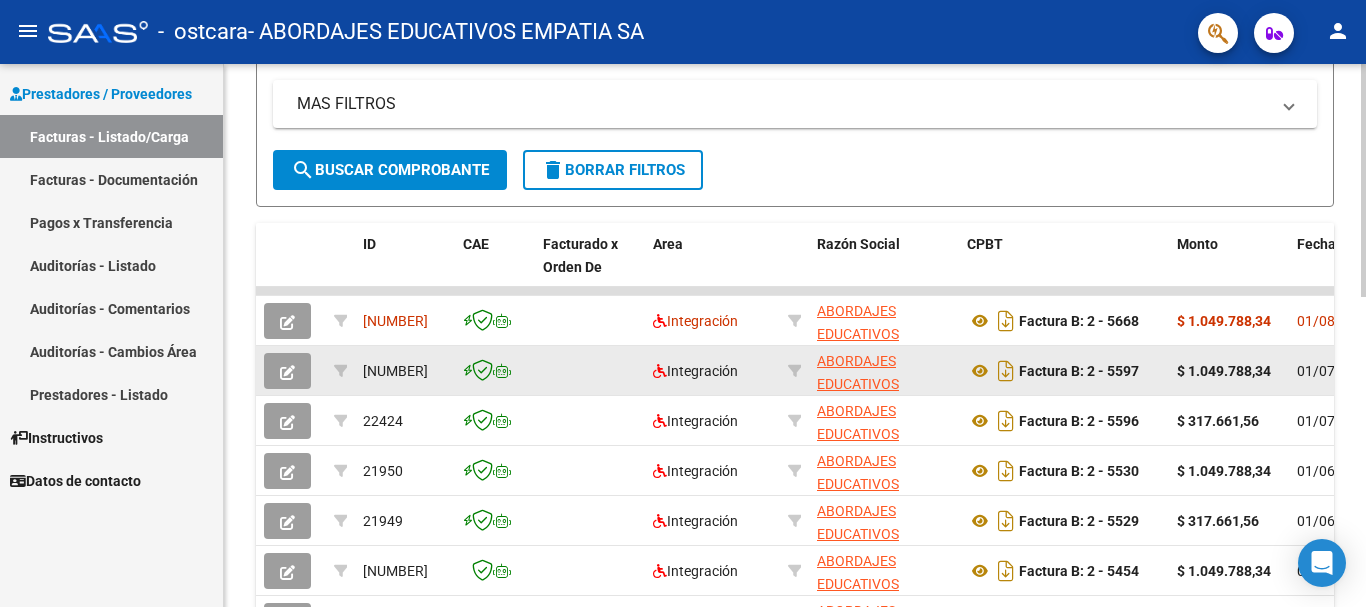 click 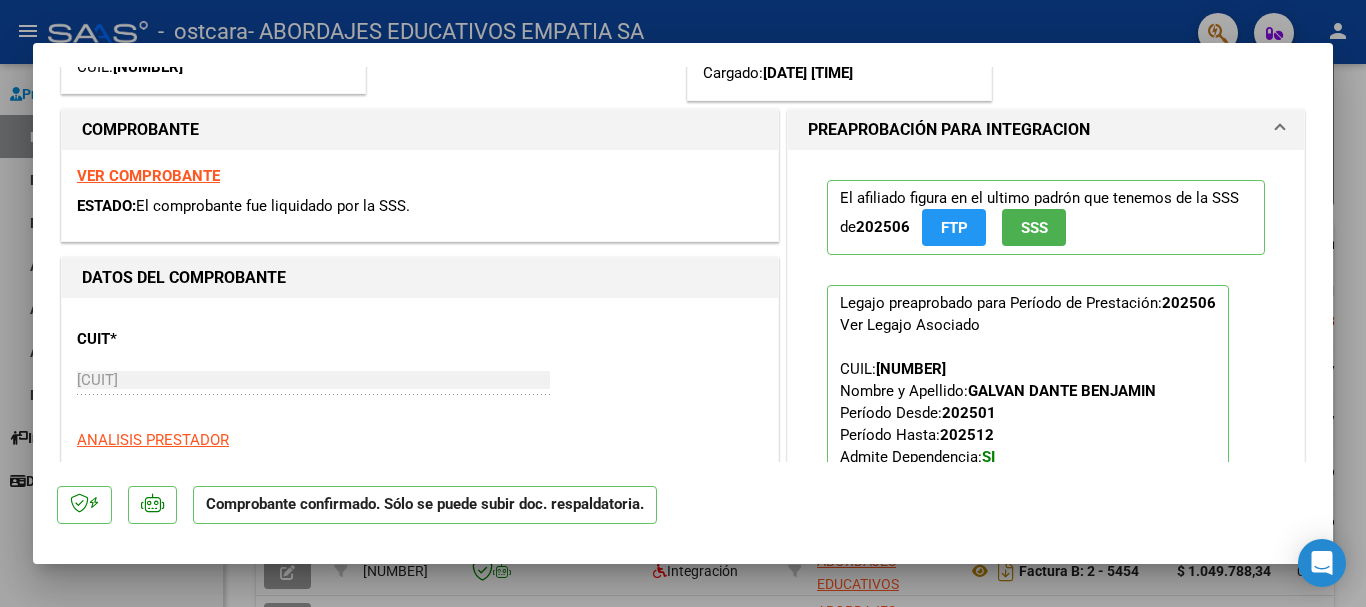 scroll, scrollTop: 600, scrollLeft: 0, axis: vertical 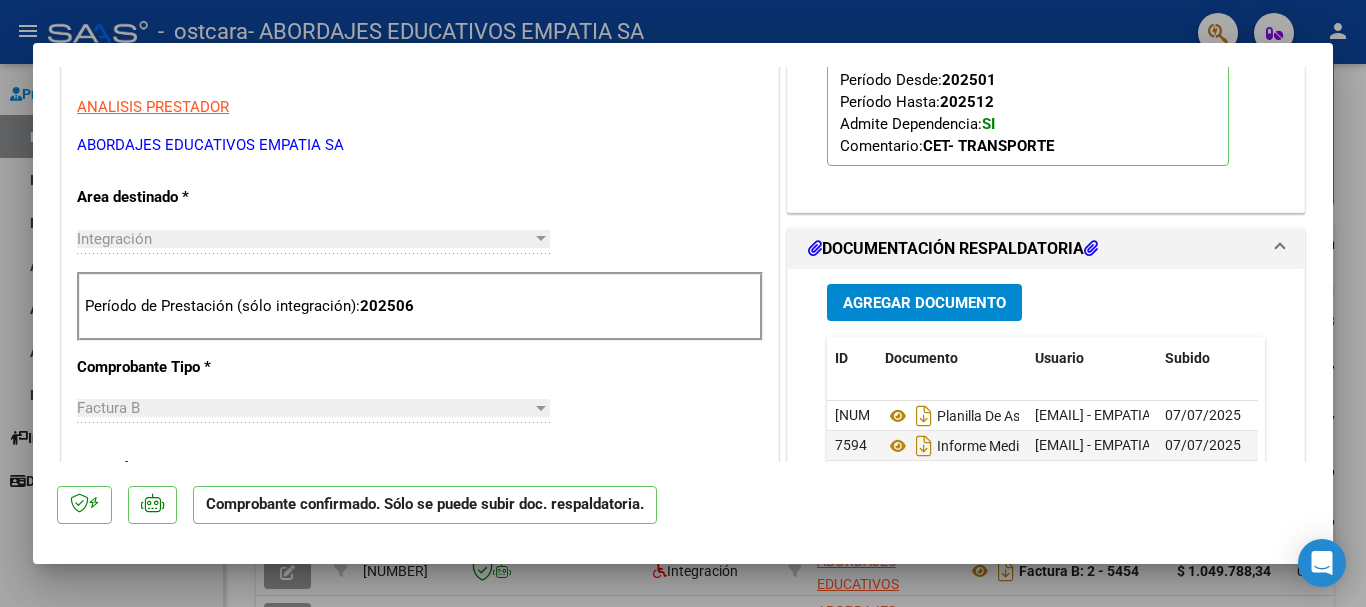click at bounding box center (683, 303) 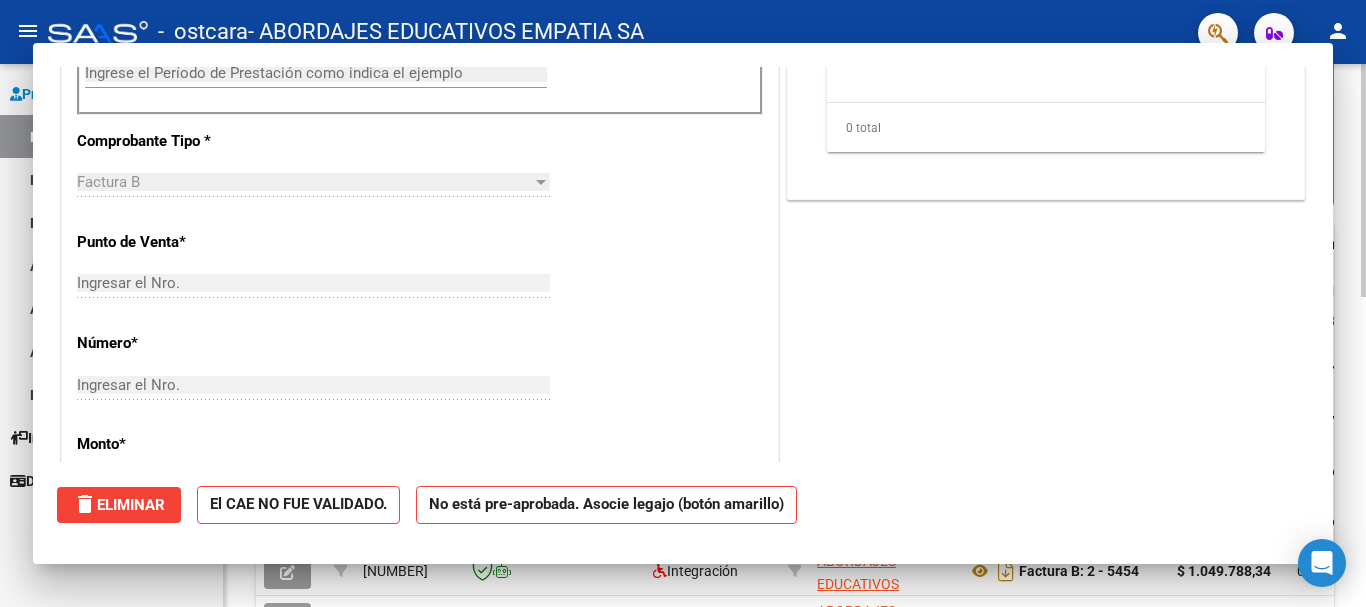 scroll, scrollTop: 340, scrollLeft: 0, axis: vertical 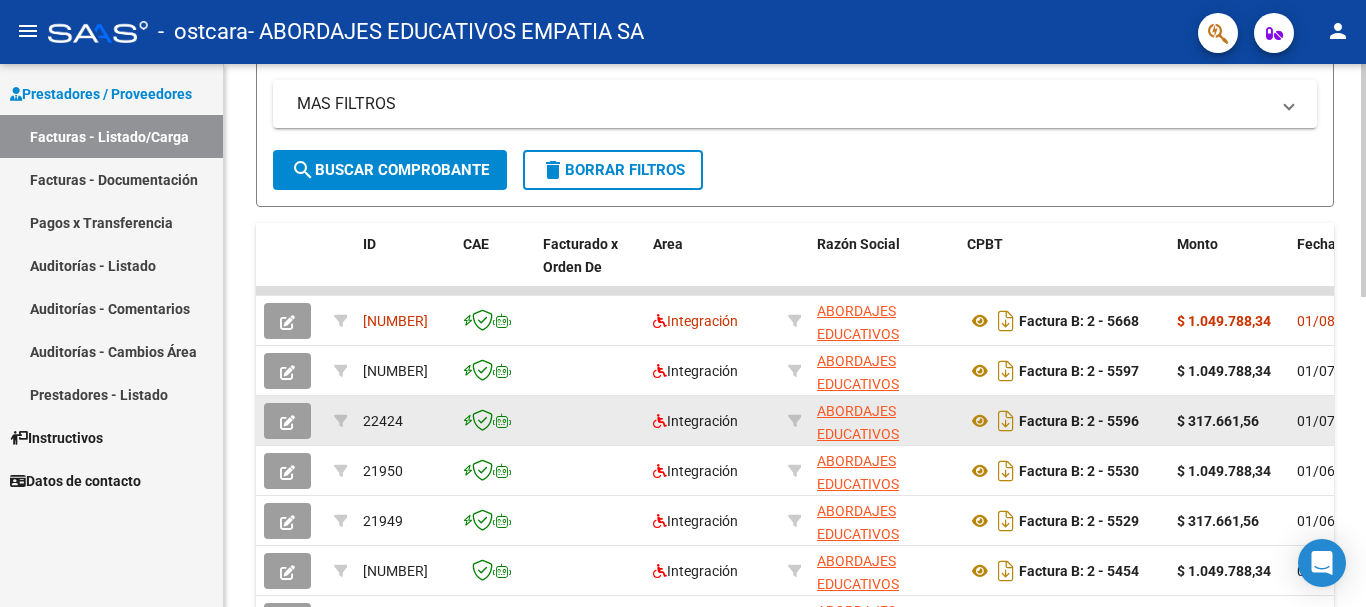 click 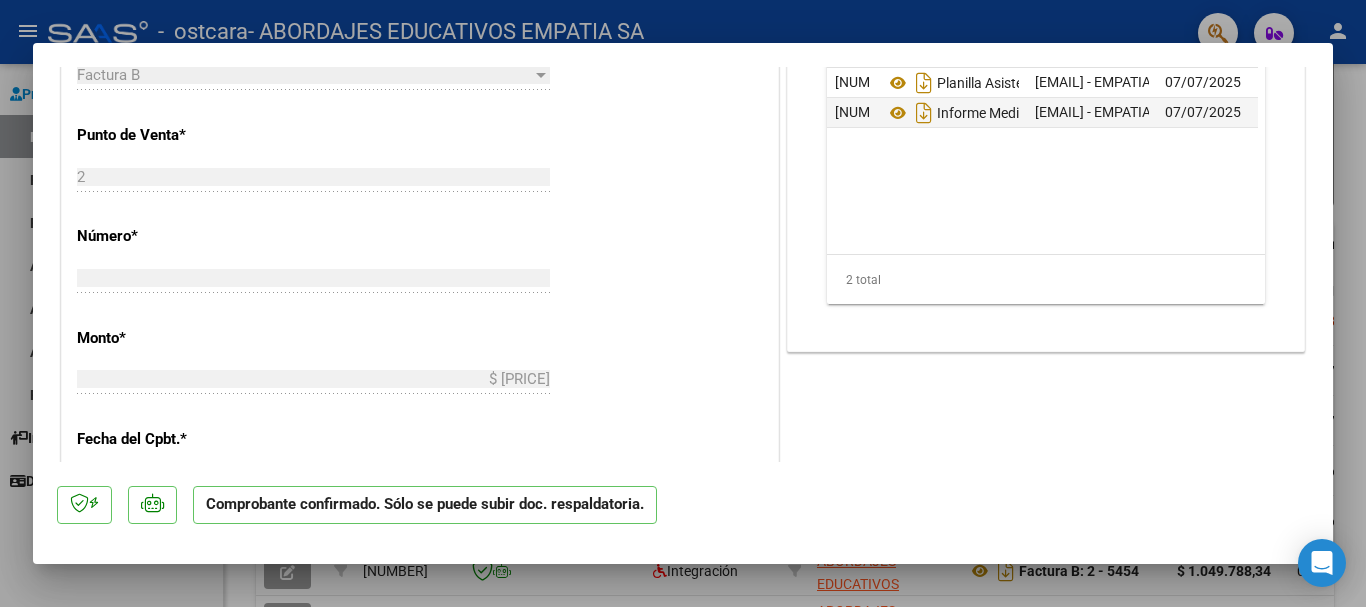 scroll, scrollTop: 1133, scrollLeft: 0, axis: vertical 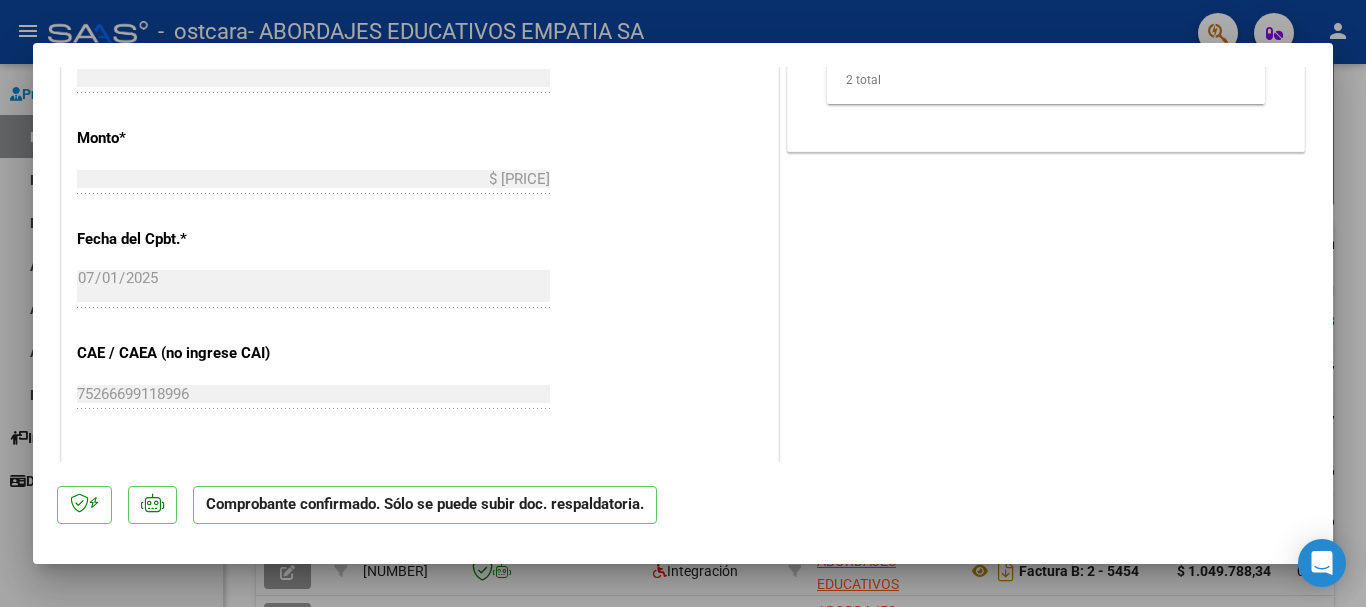 click at bounding box center (683, 303) 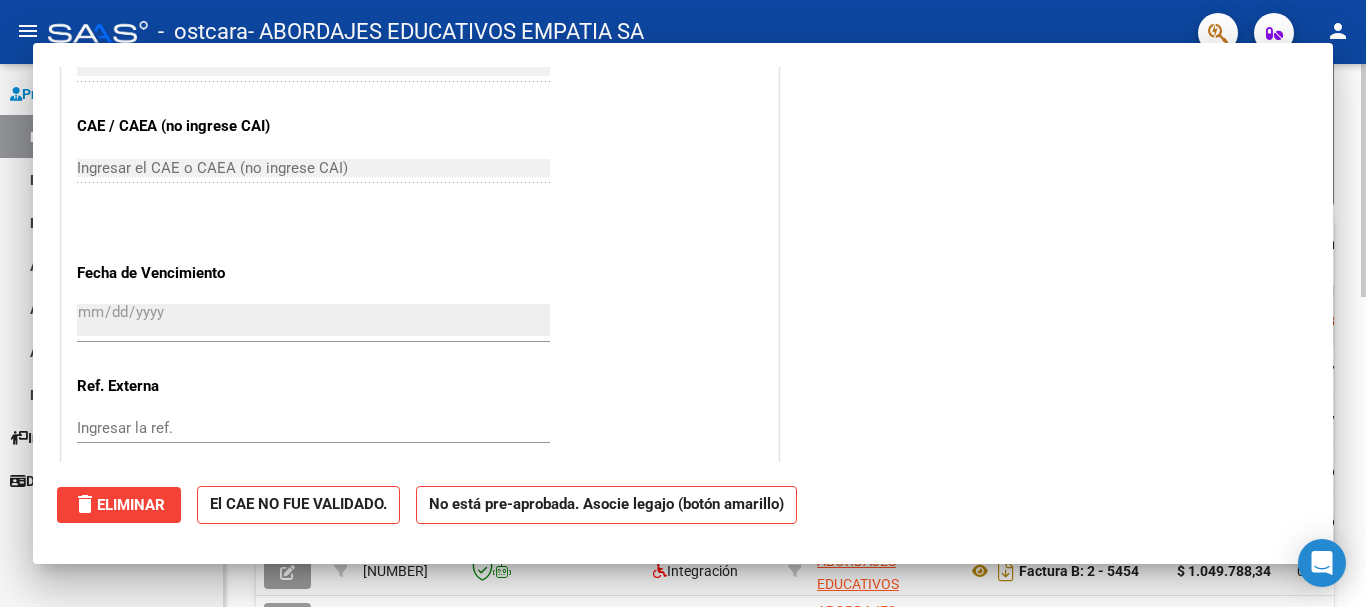 scroll, scrollTop: 907, scrollLeft: 0, axis: vertical 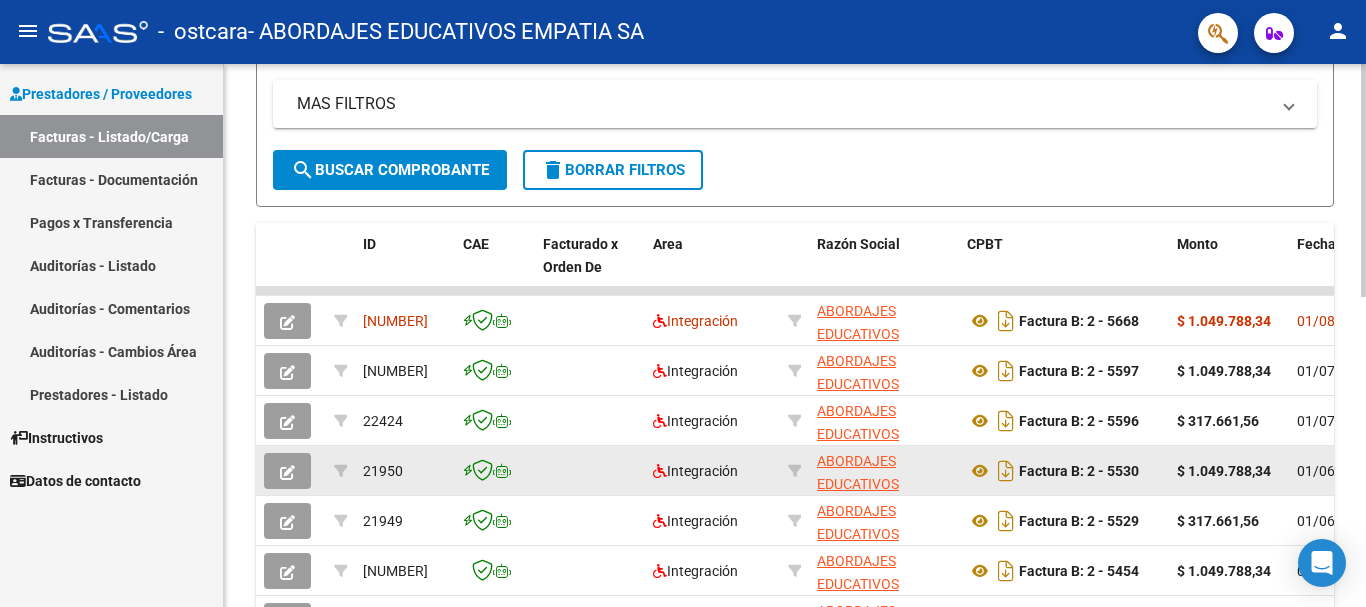 click 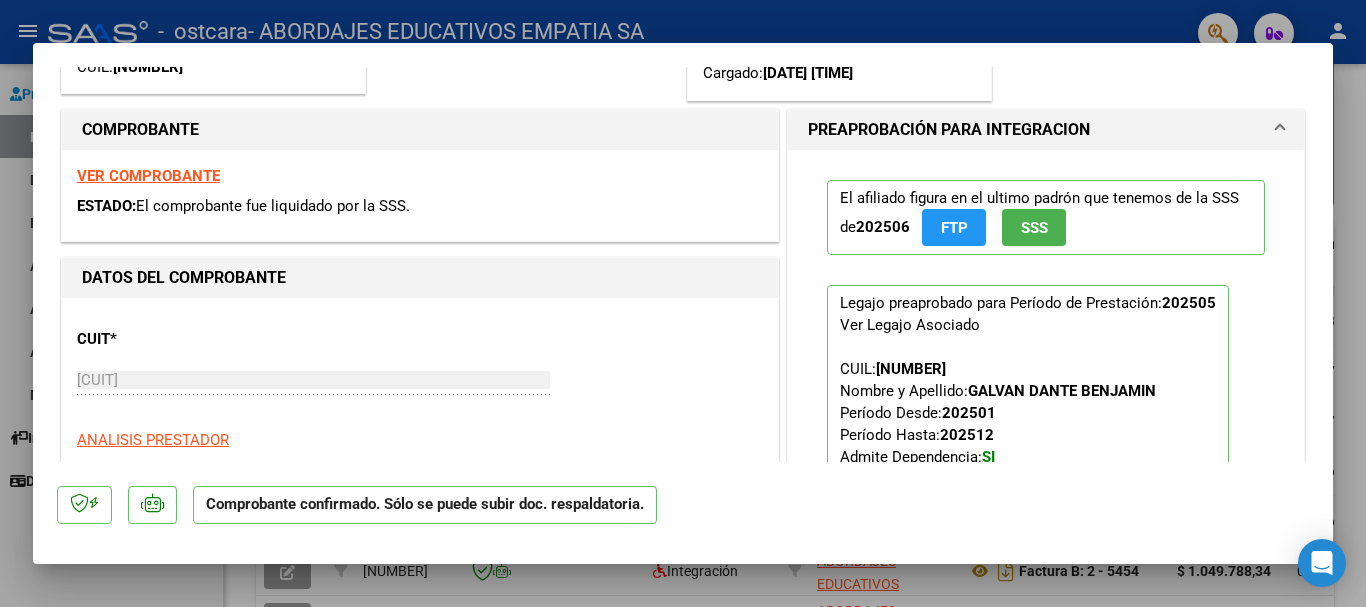 scroll, scrollTop: 667, scrollLeft: 0, axis: vertical 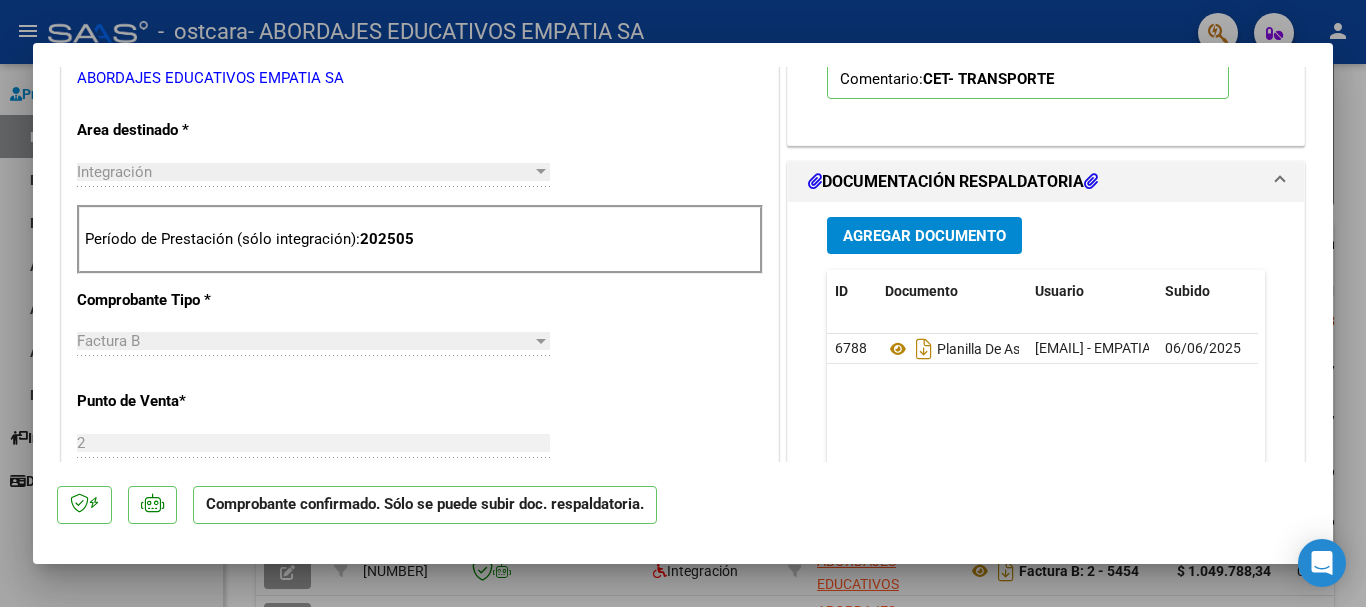 click at bounding box center (683, 303) 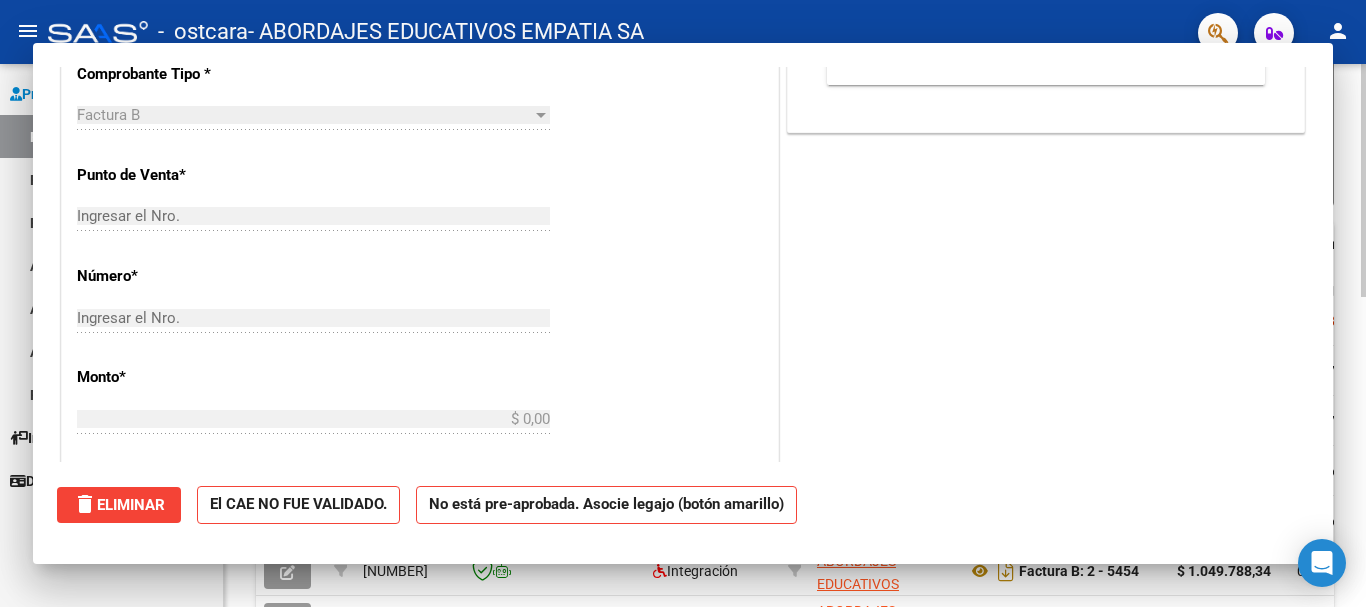scroll, scrollTop: 369, scrollLeft: 0, axis: vertical 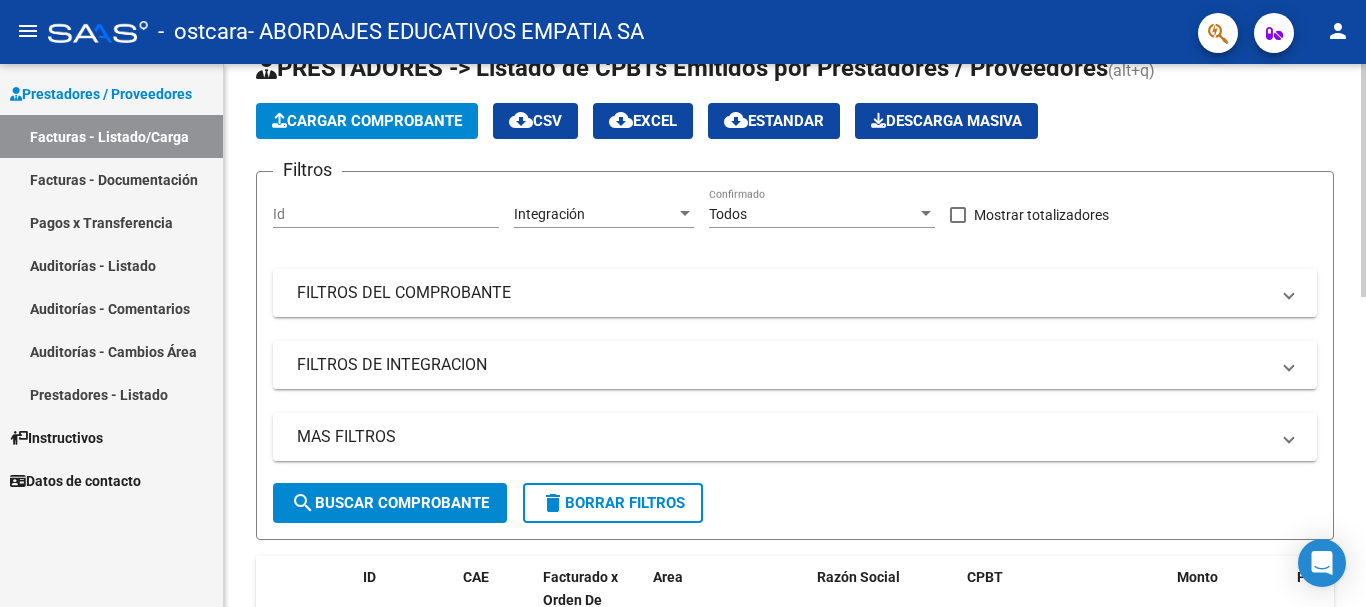 click on "Cargar Comprobante" 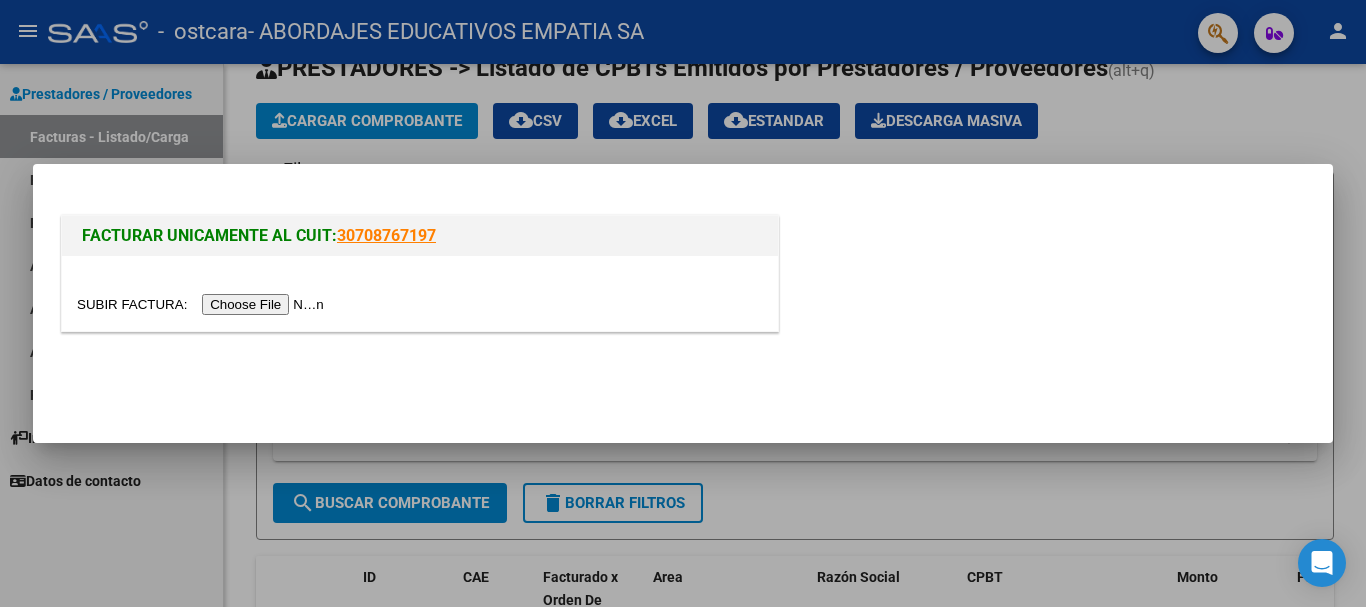 click at bounding box center (203, 304) 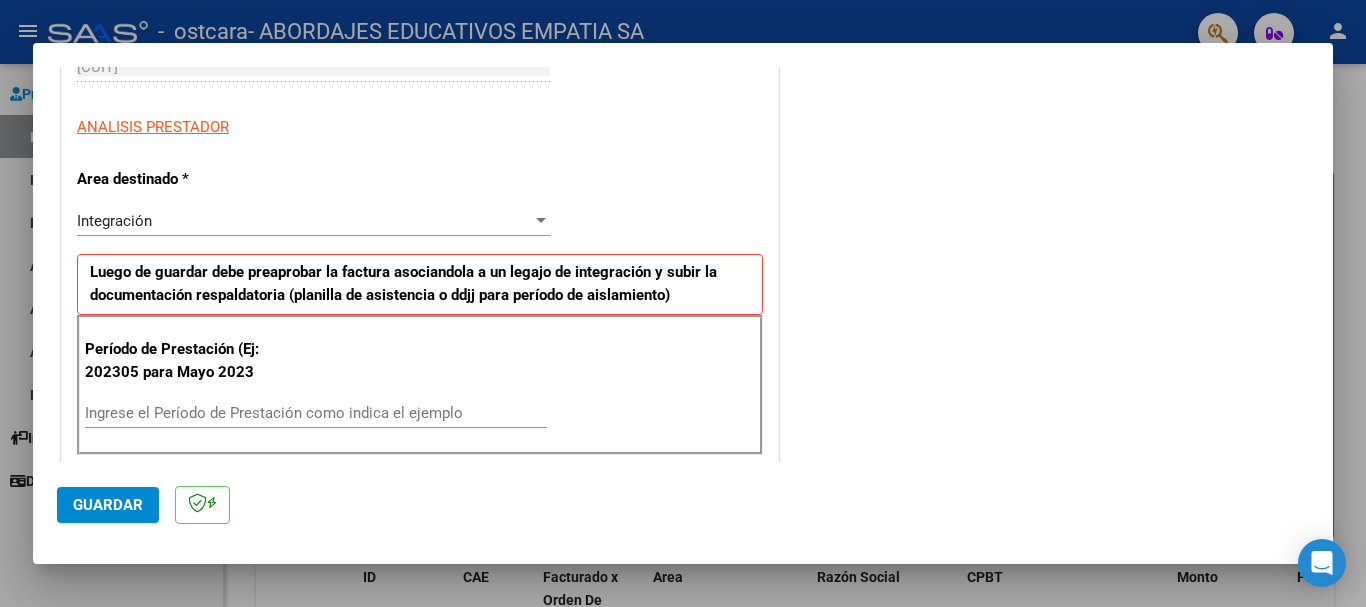 scroll, scrollTop: 600, scrollLeft: 0, axis: vertical 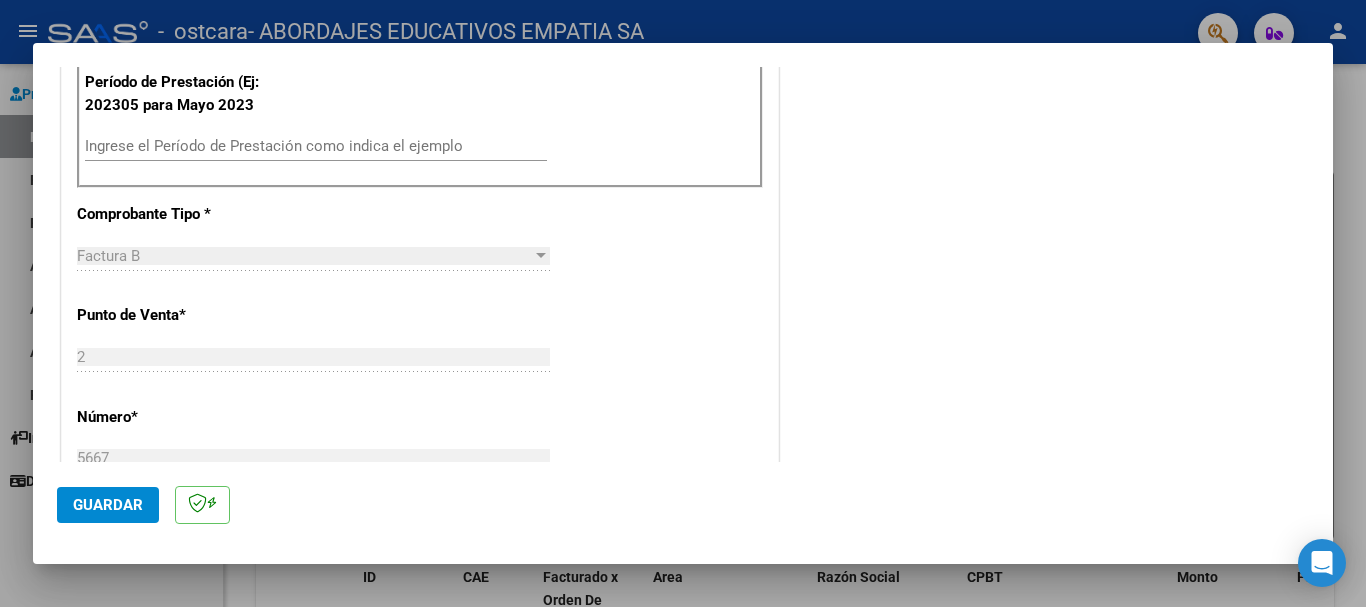 click on "Ingrese el Período de Prestación como indica el ejemplo" at bounding box center (316, 146) 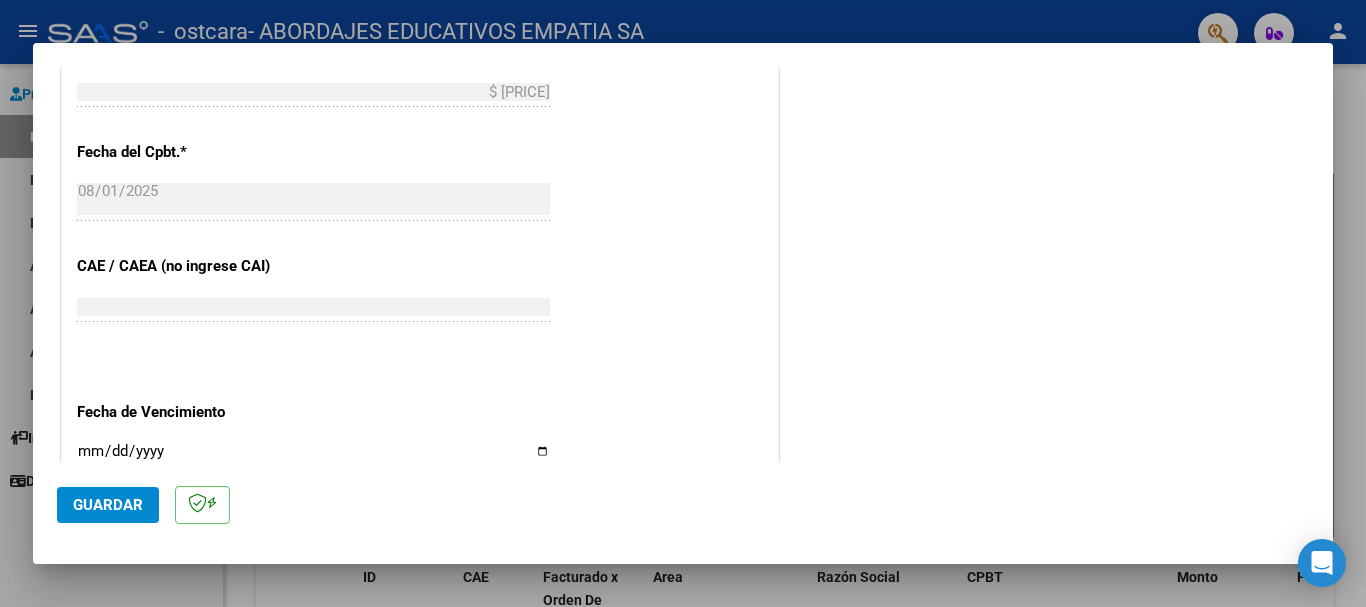 scroll, scrollTop: 1200, scrollLeft: 0, axis: vertical 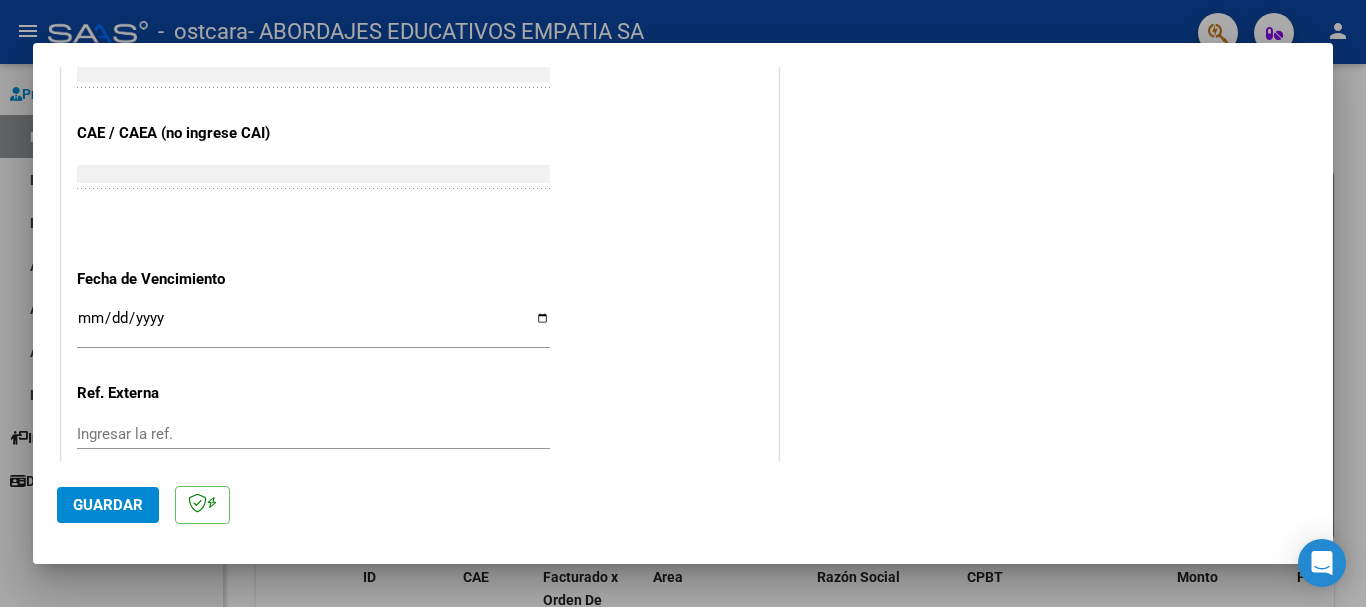 type on "202507" 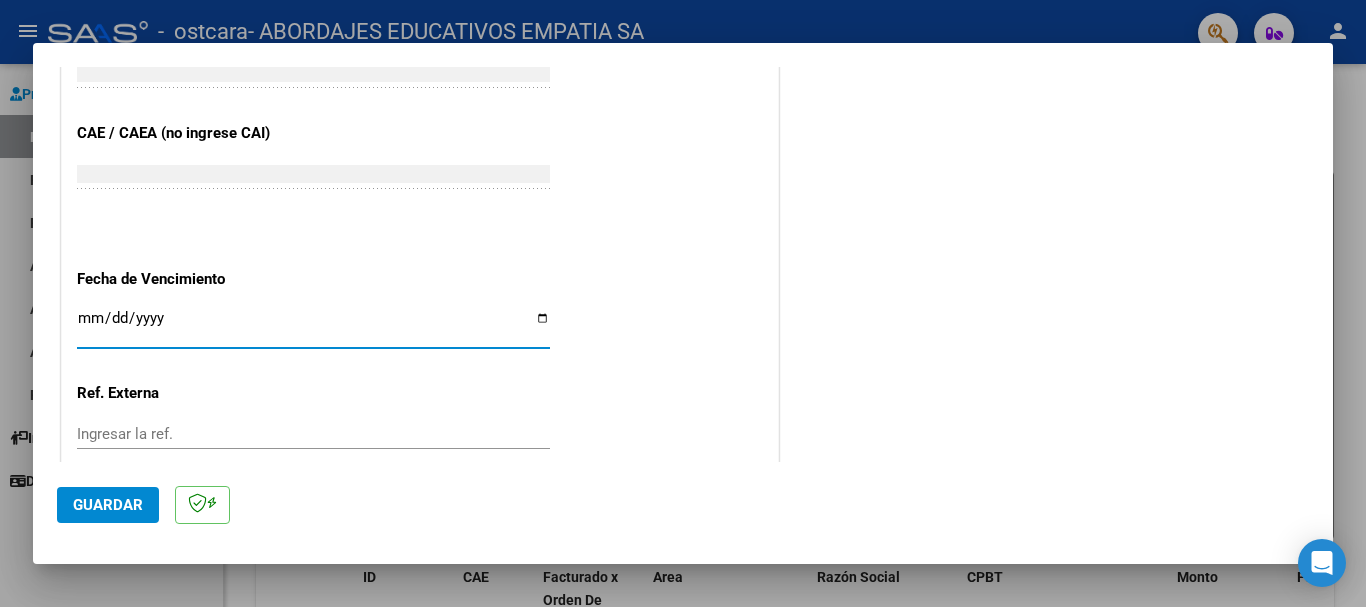click on "Ingresar la fecha" at bounding box center [313, 326] 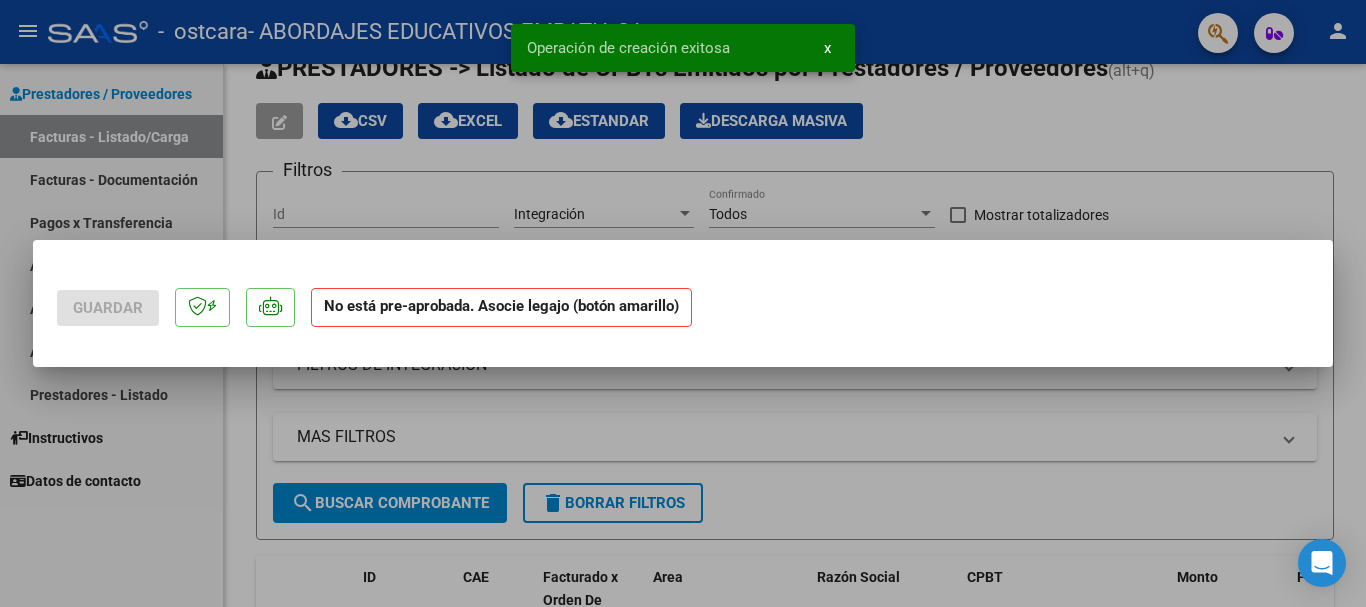 scroll, scrollTop: 0, scrollLeft: 0, axis: both 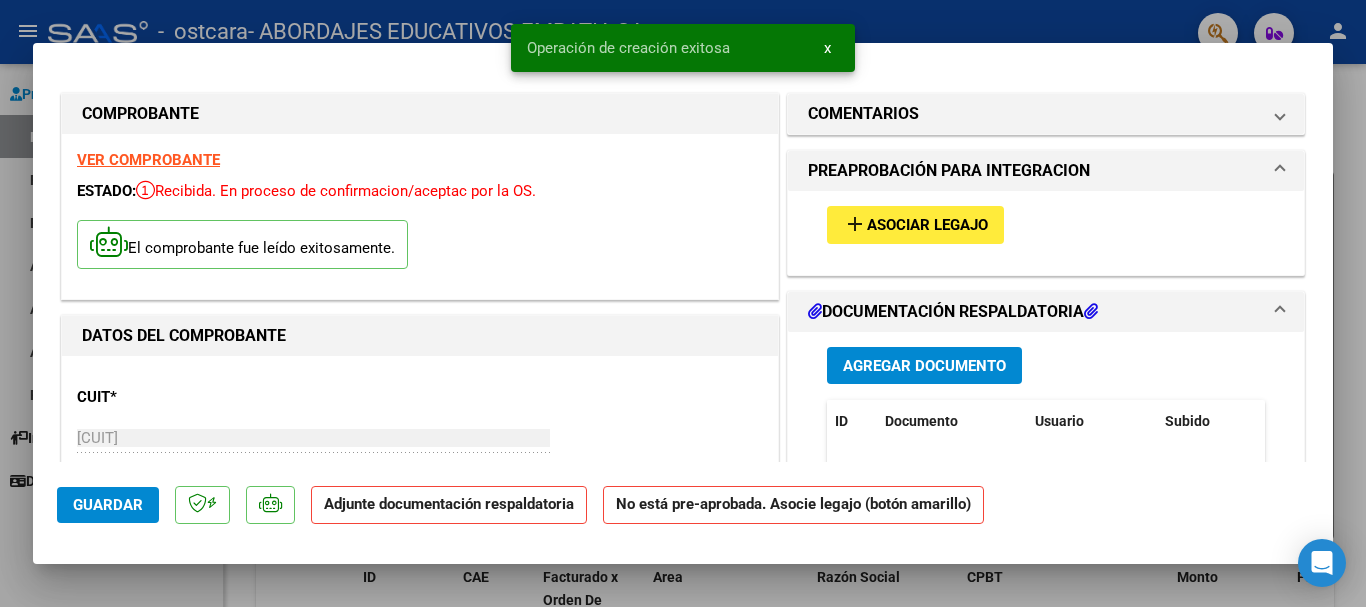 click on "add Asociar Legajo" at bounding box center [915, 224] 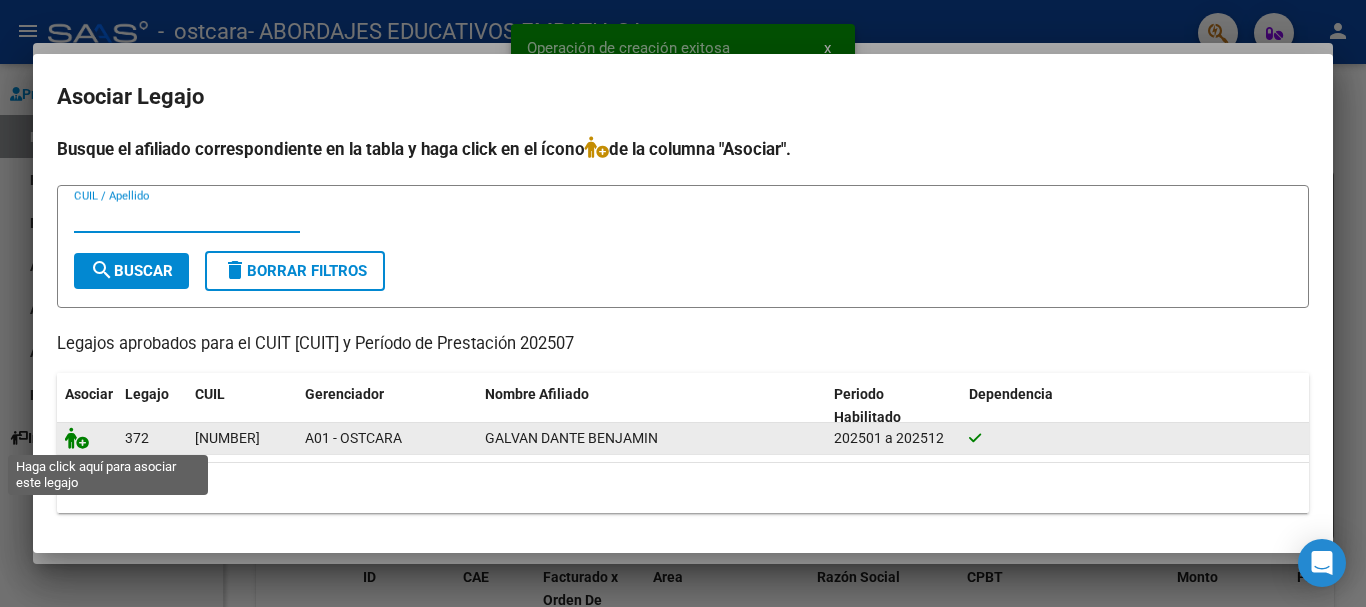 click 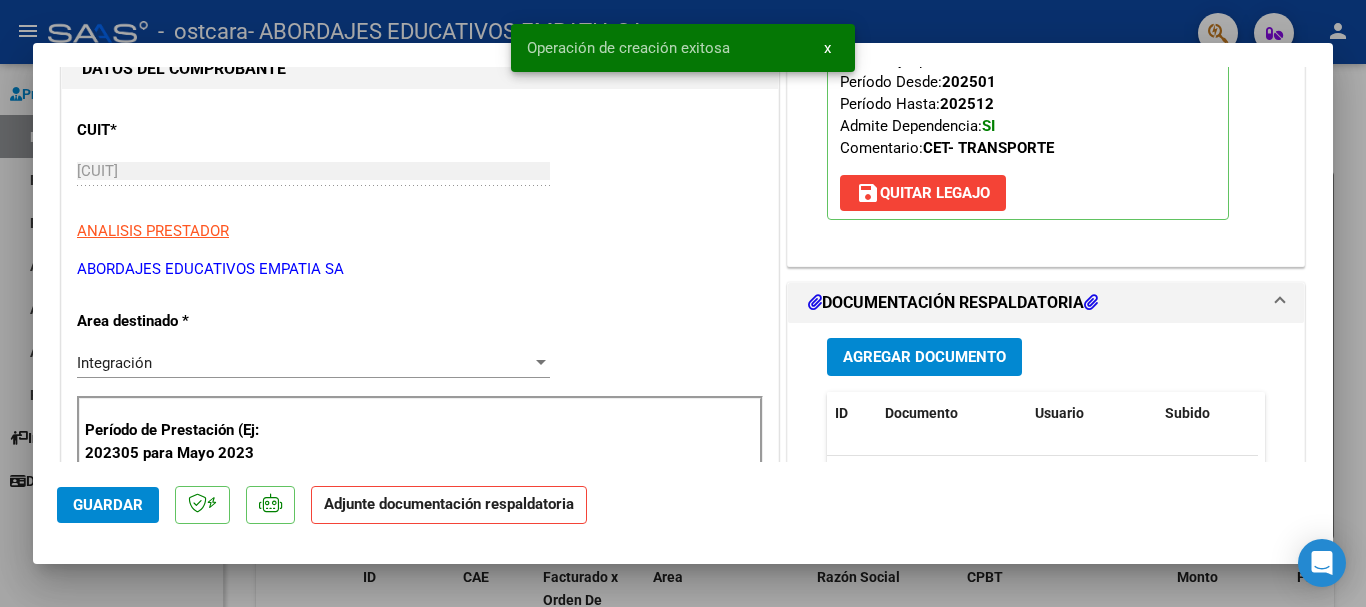 scroll, scrollTop: 533, scrollLeft: 0, axis: vertical 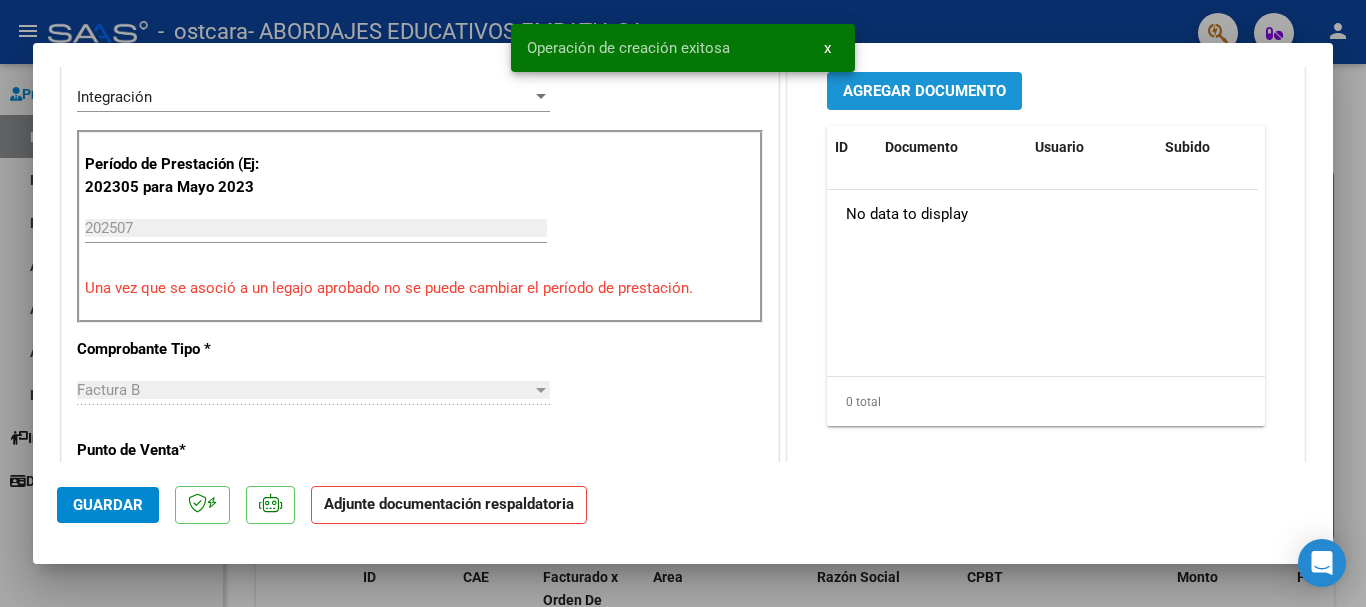 click on "Agregar Documento" at bounding box center [924, 92] 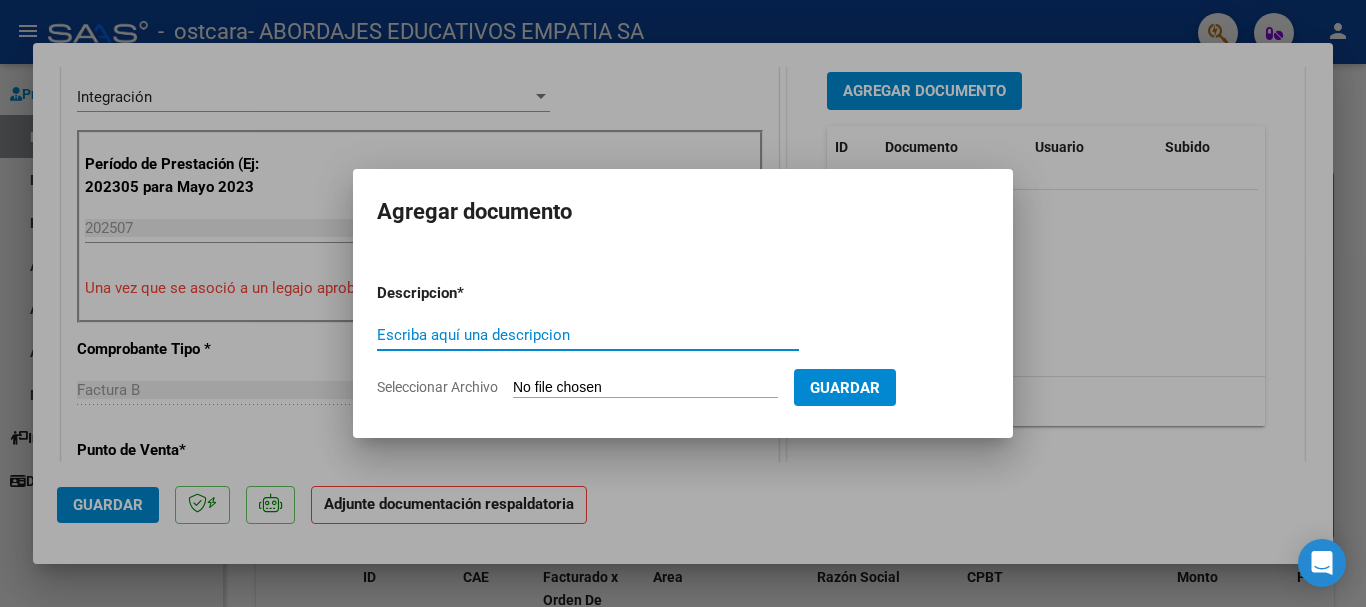 click on "Escriba aquí una descripcion" at bounding box center (588, 335) 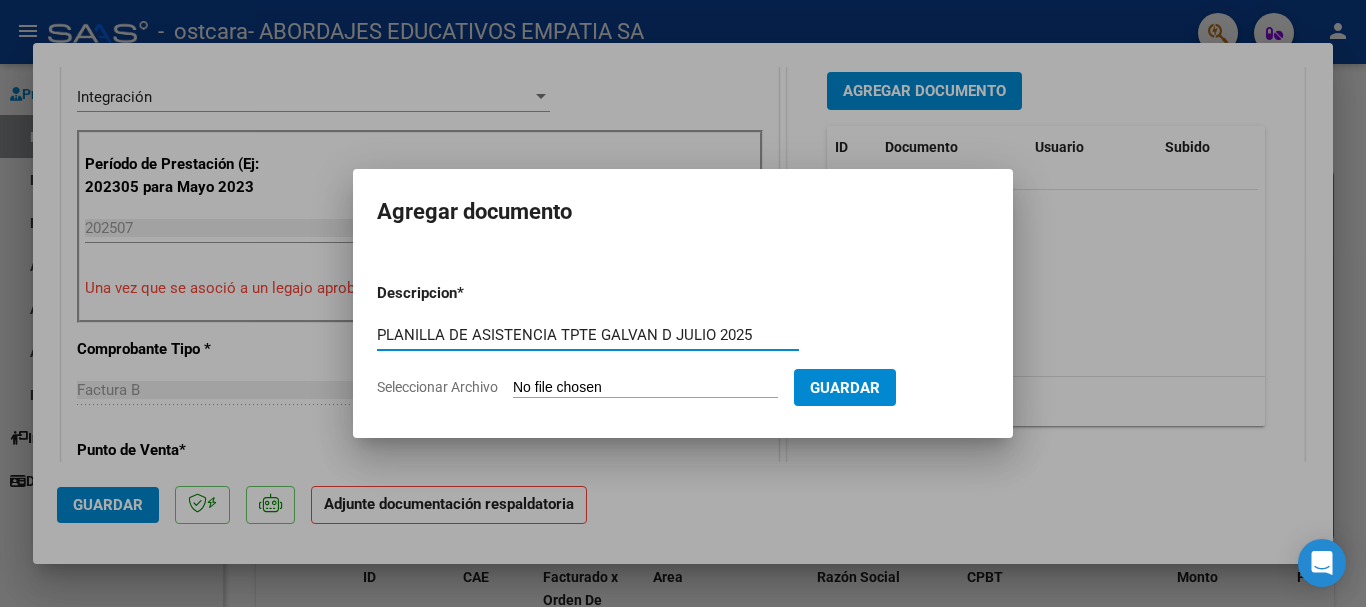 type on "PLANILLA DE ASISTENCIA TPTE GALVAN D JULIO 2025" 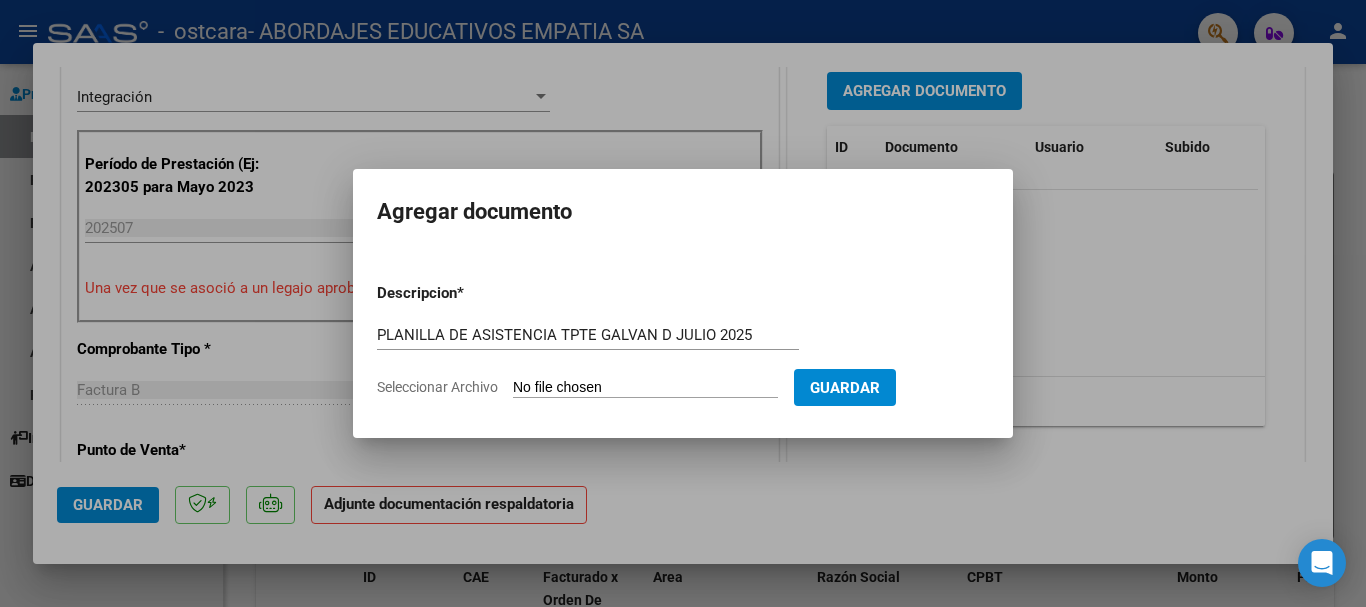 type on "C:\fakepath\PLANILLA DE ASISTENCIA_[CUIT]_[NUMBER]_[NUMBER].pdf" 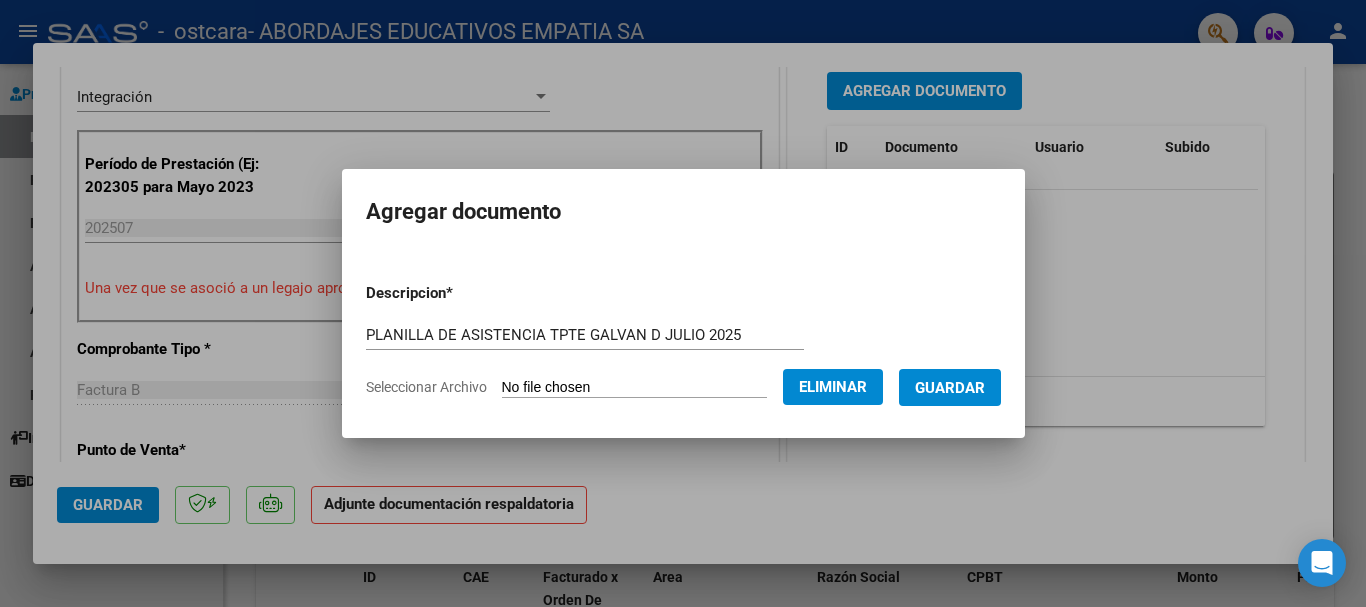 click on "Guardar" at bounding box center (950, 387) 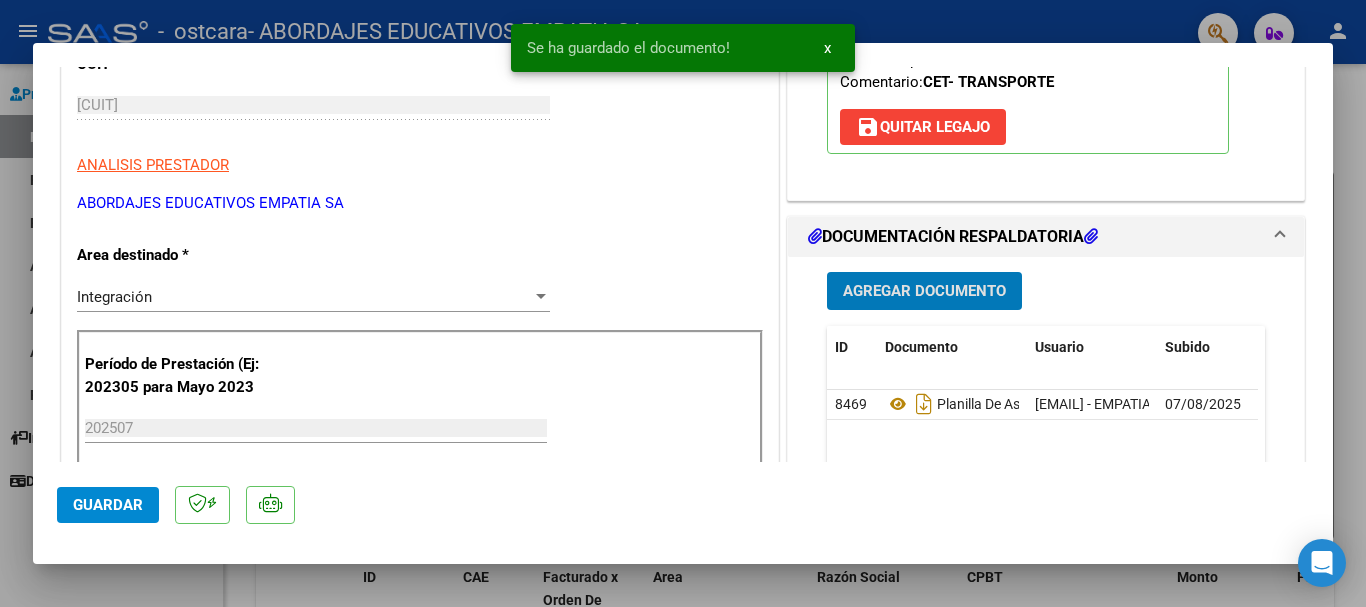 scroll, scrollTop: 133, scrollLeft: 0, axis: vertical 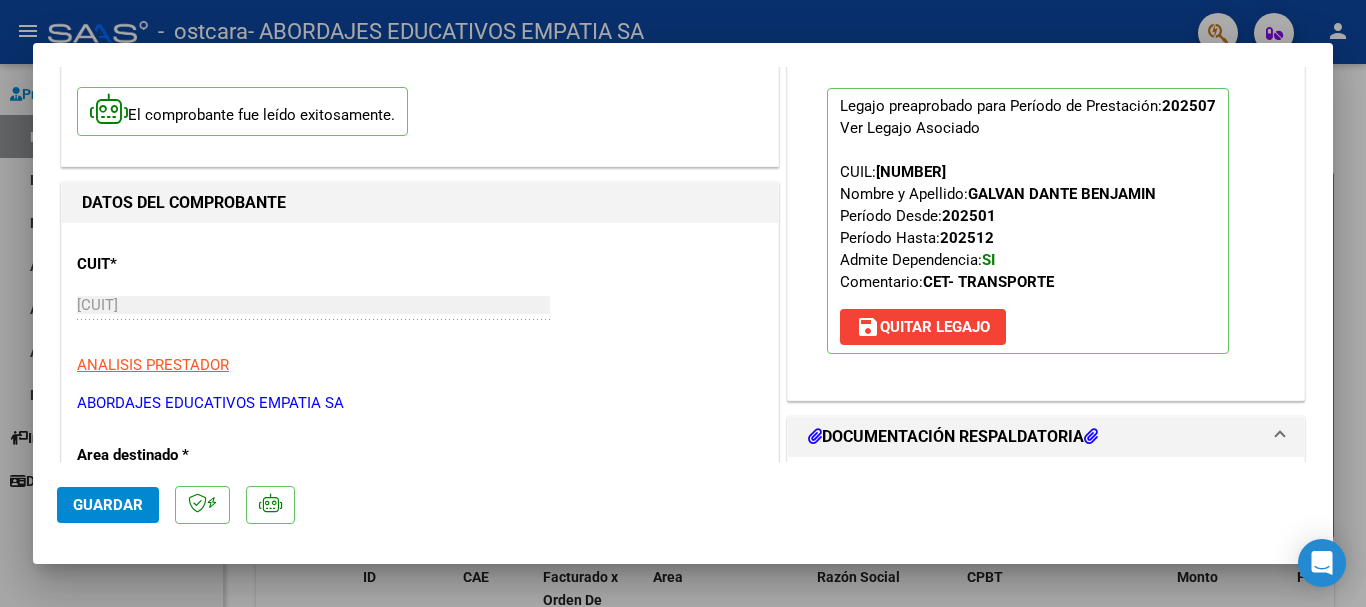 click on "Guardar" 